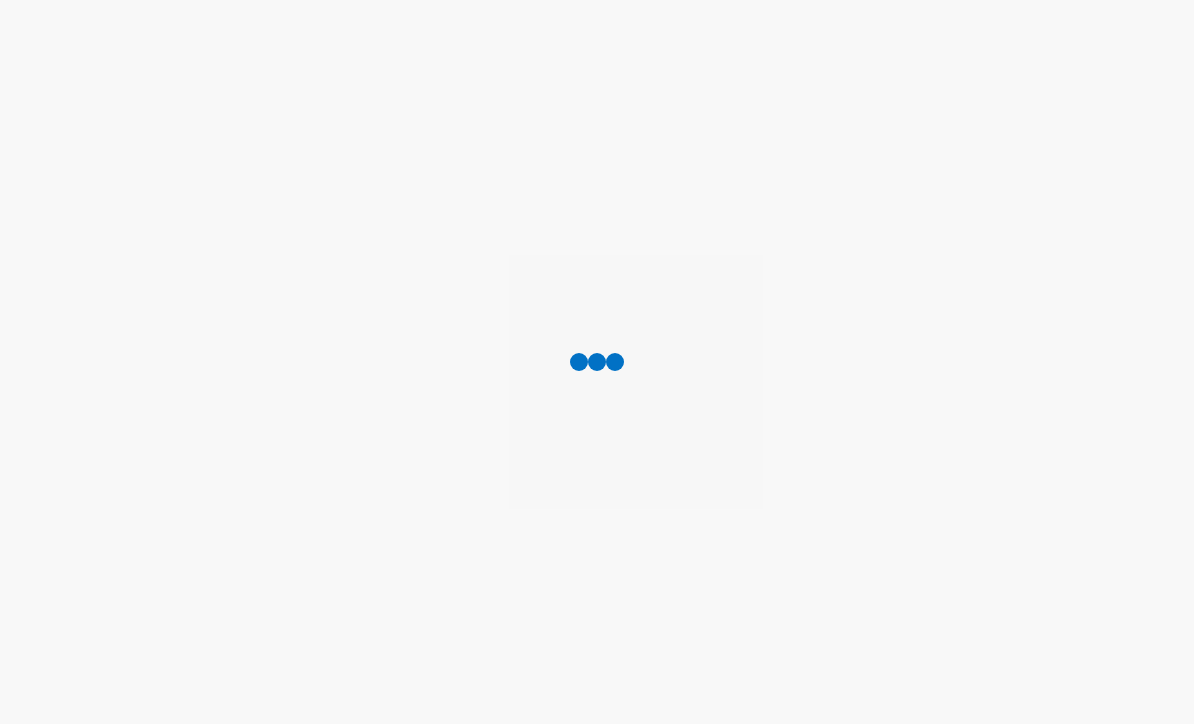 scroll, scrollTop: 0, scrollLeft: 0, axis: both 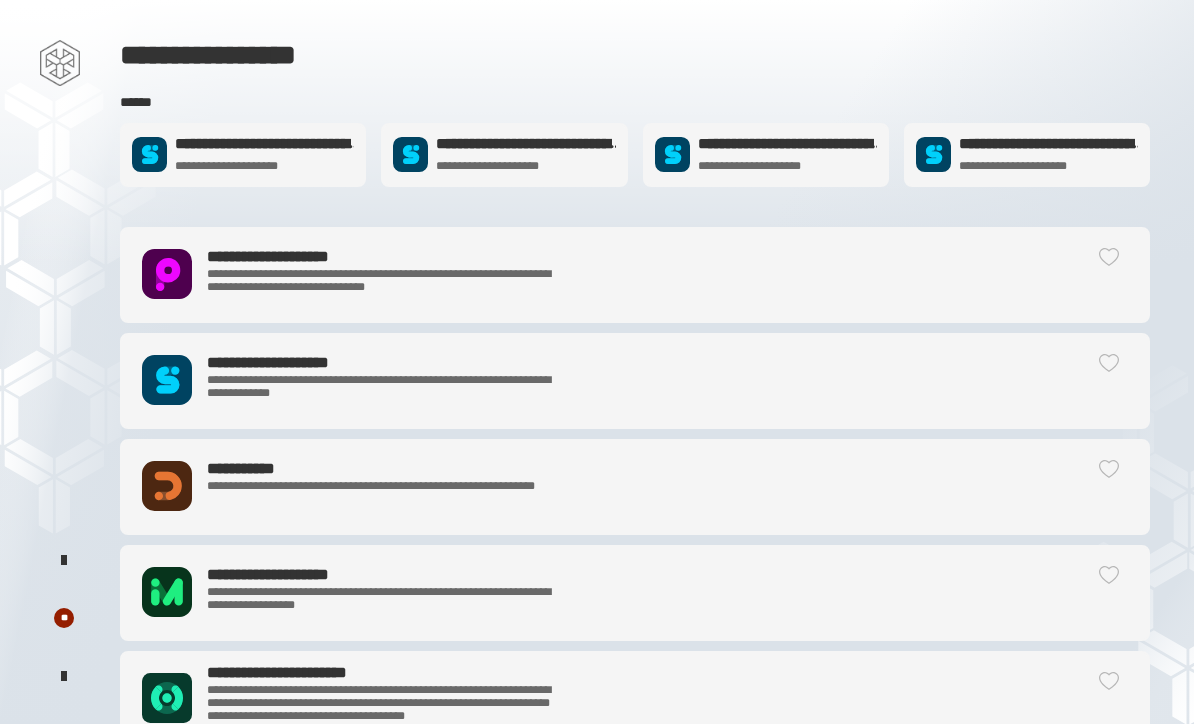 click on "[FIRST]
[LAST]
[STREET] [CITY]" 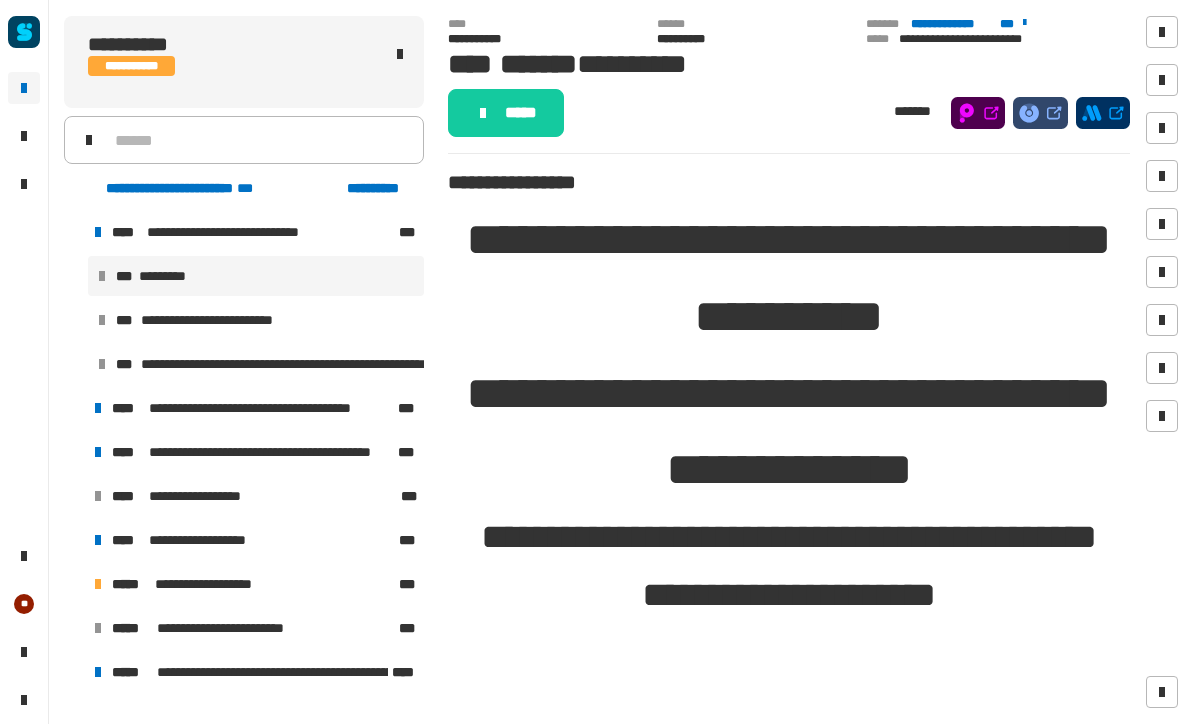 click at bounding box center (74, 232) 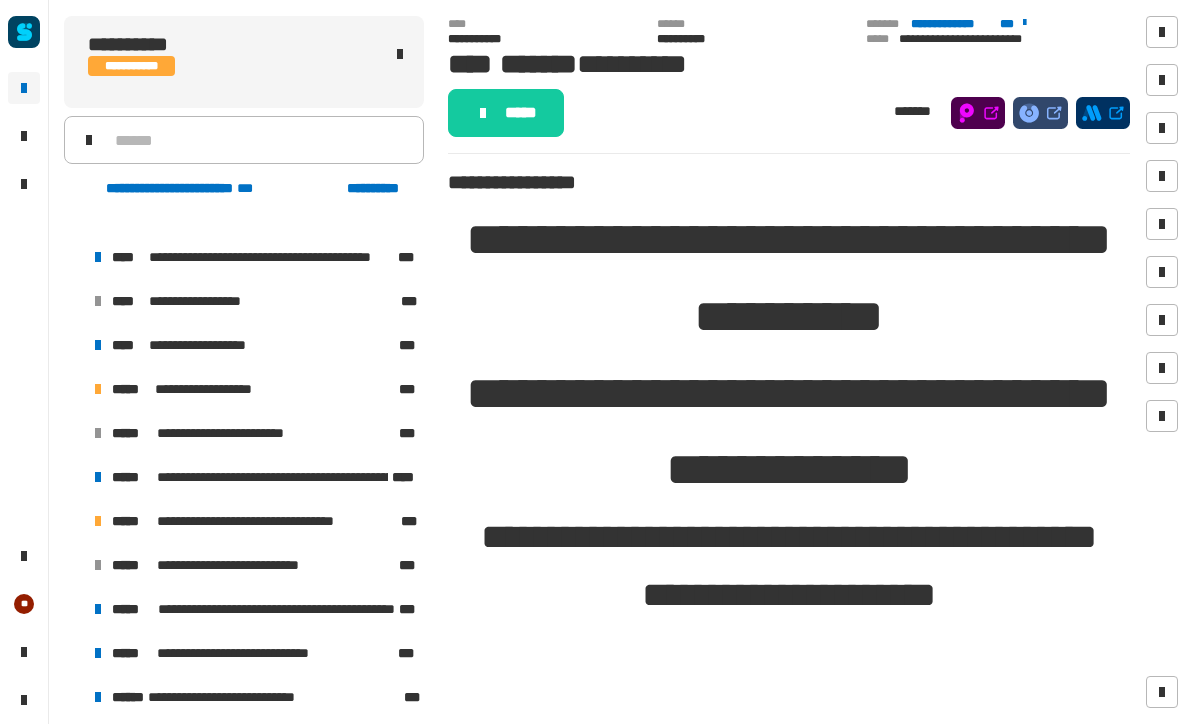 scroll, scrollTop: 114, scrollLeft: 0, axis: vertical 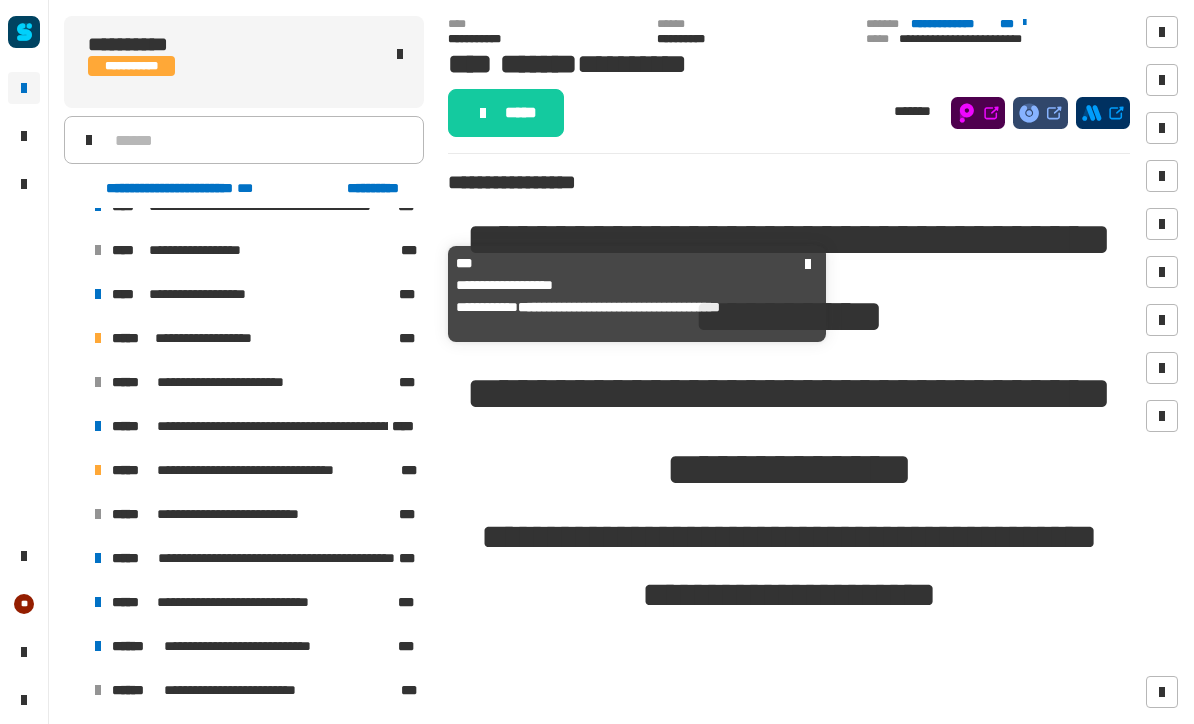 click on "****" at bounding box center (128, 294) 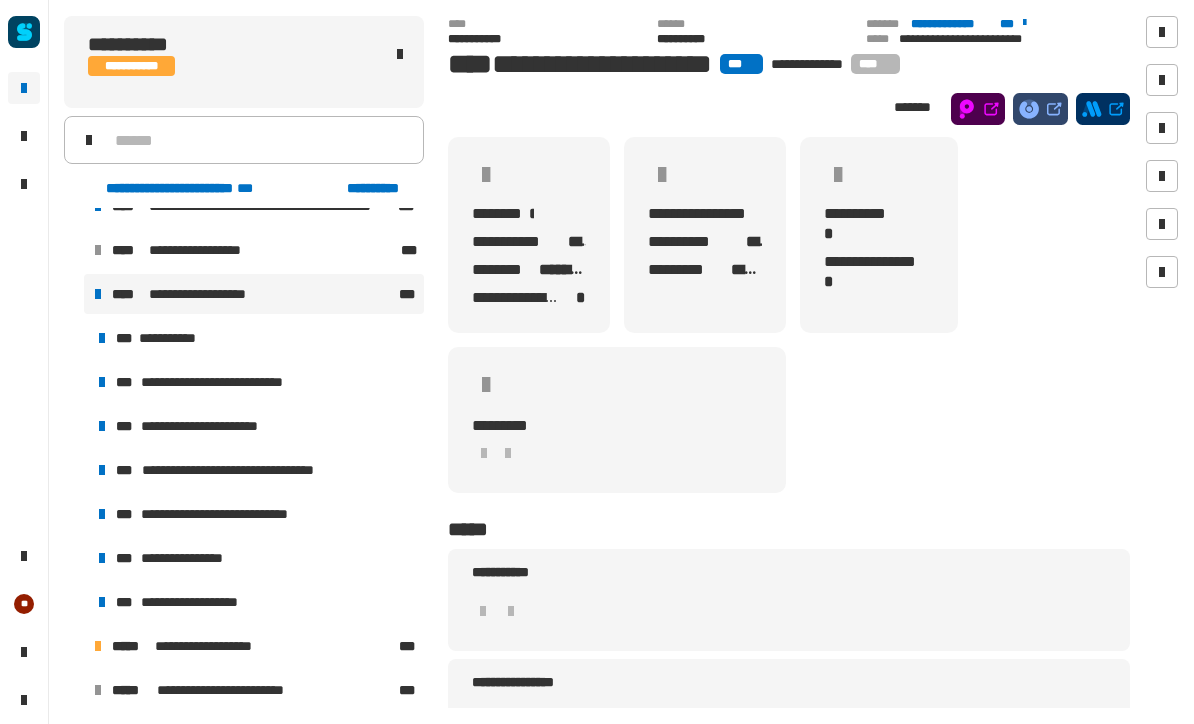 click on "**********" at bounding box center (174, 338) 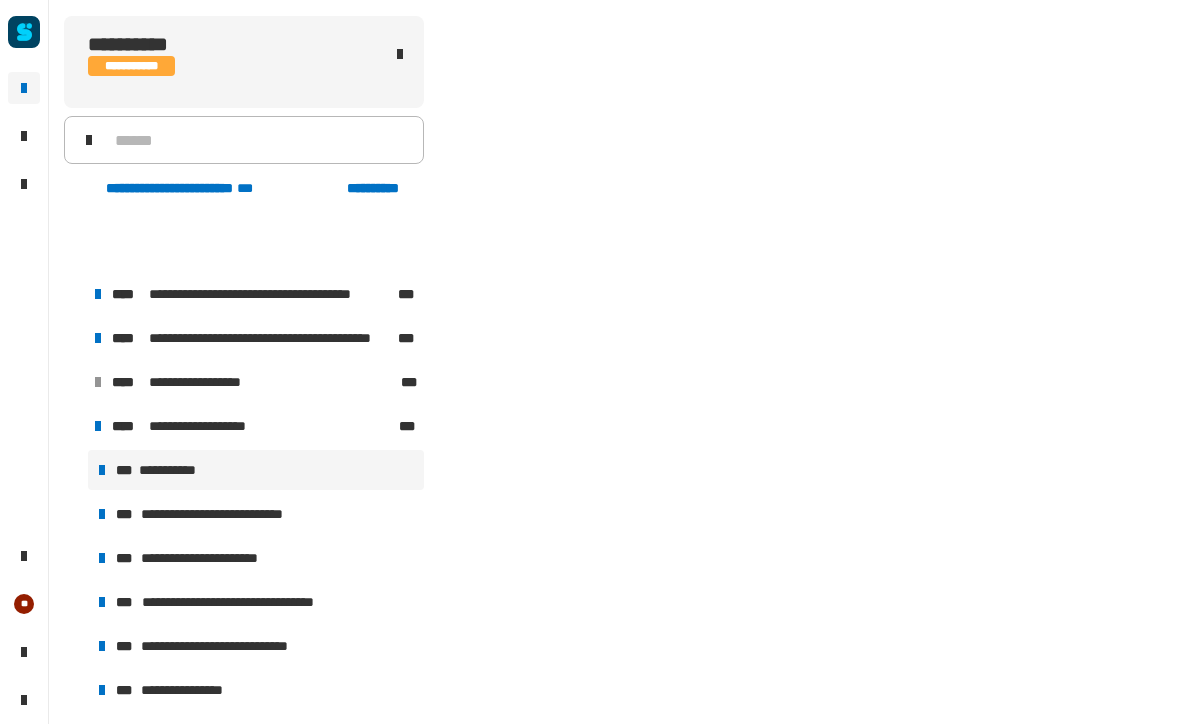 scroll, scrollTop: 0, scrollLeft: 0, axis: both 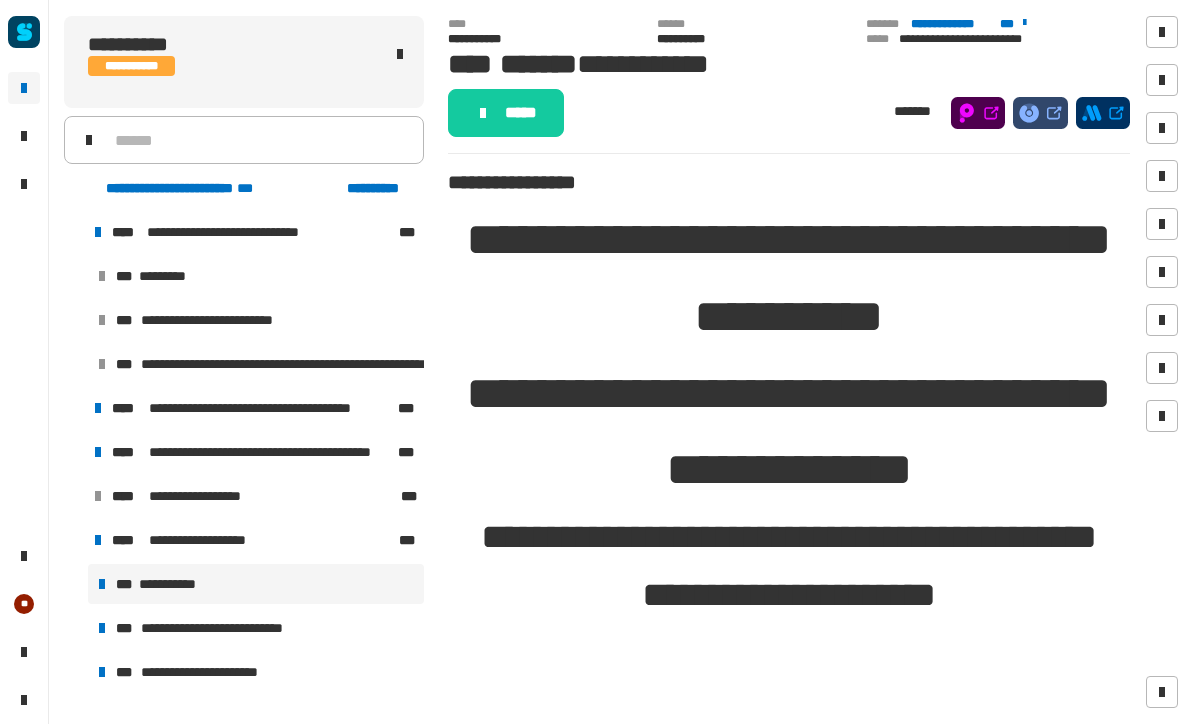 click on "*****" 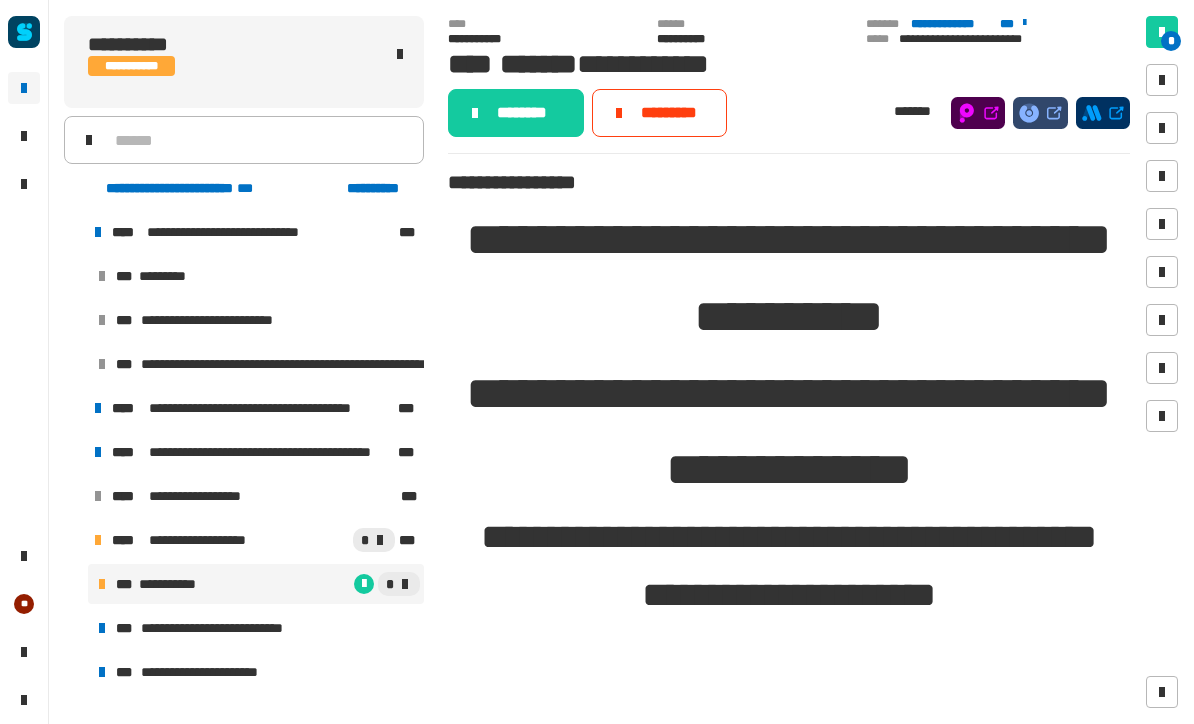 click on "********" 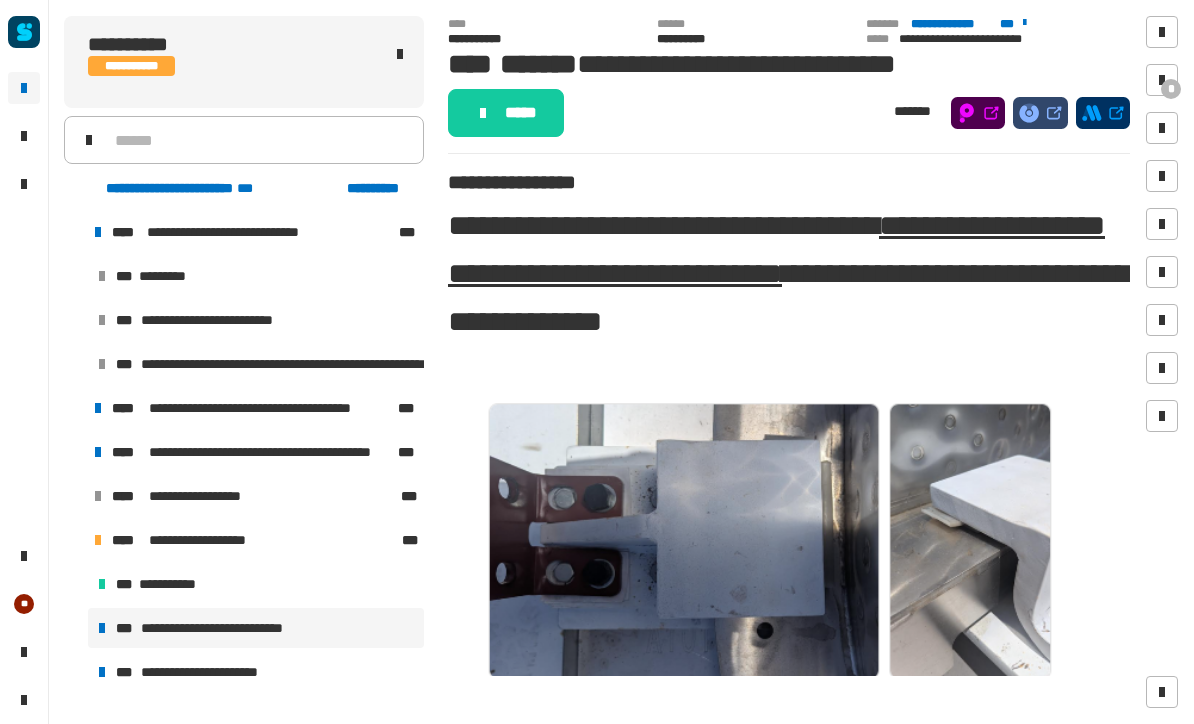 click on "*****" 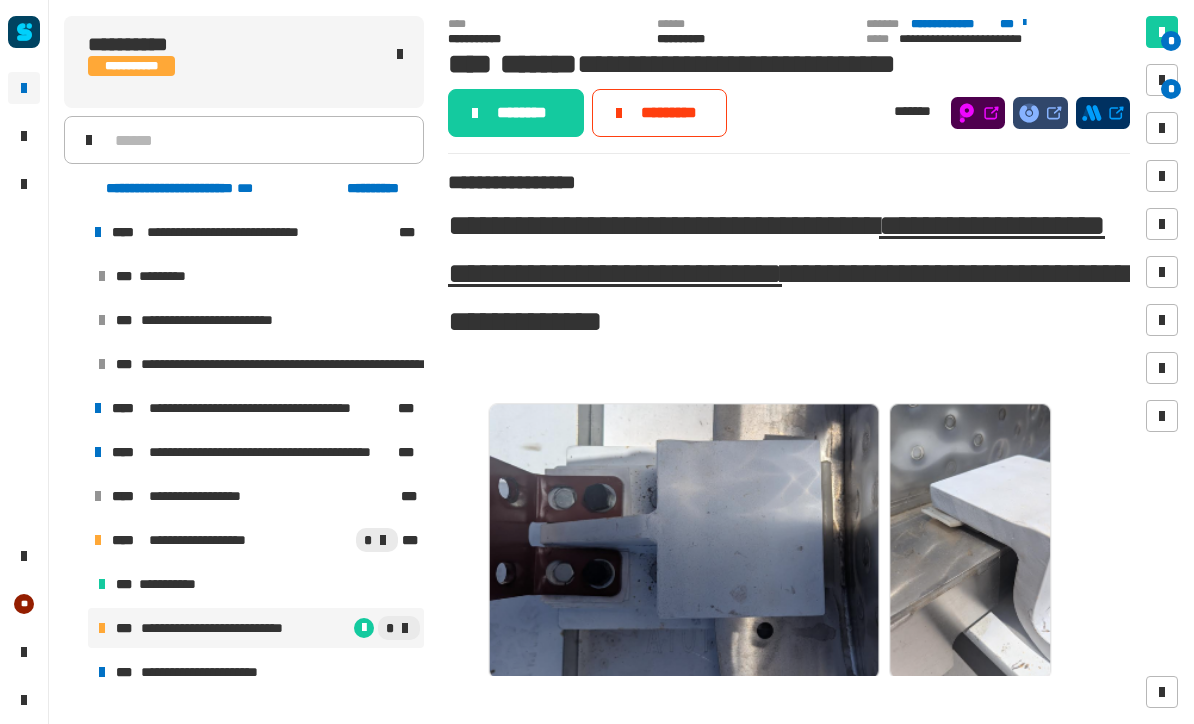 click on "********" 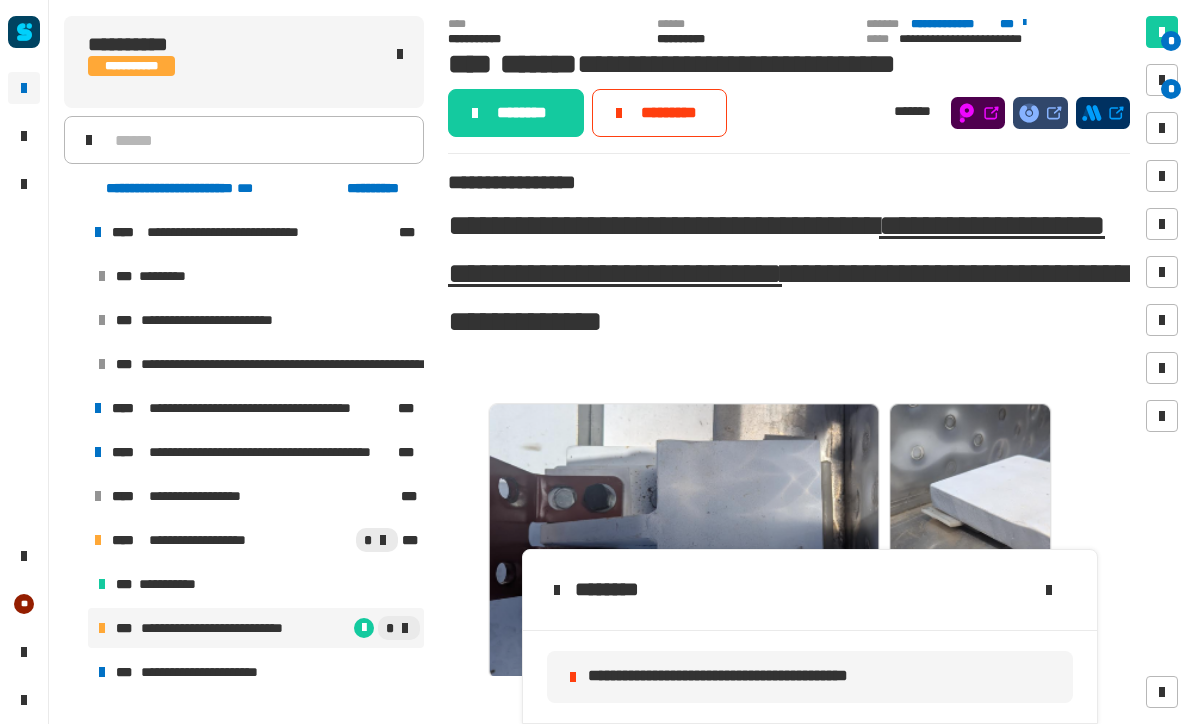 click 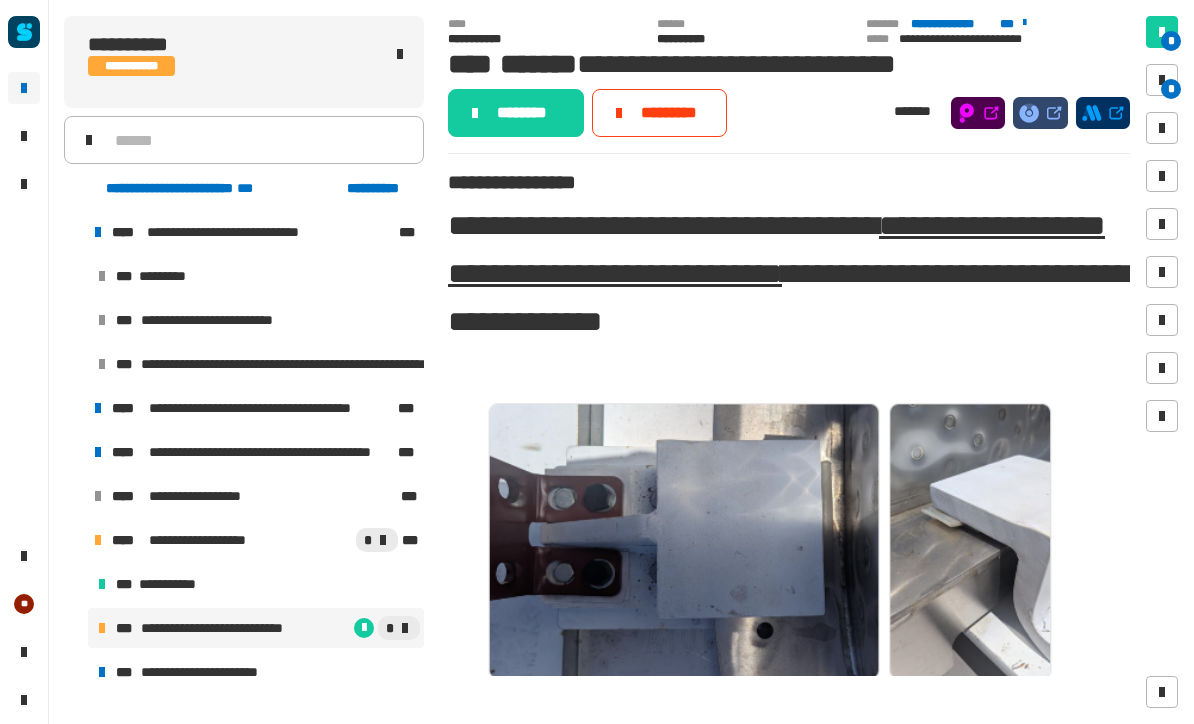 click on "*" at bounding box center [1162, 80] 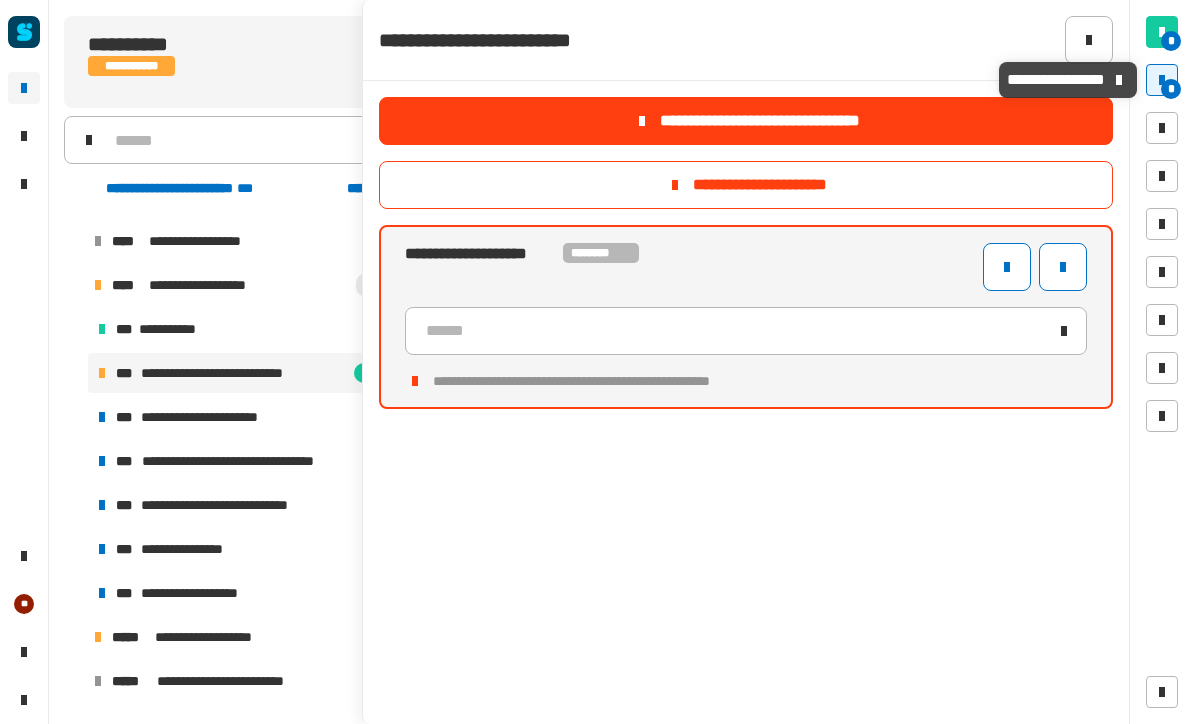 scroll, scrollTop: 253, scrollLeft: 0, axis: vertical 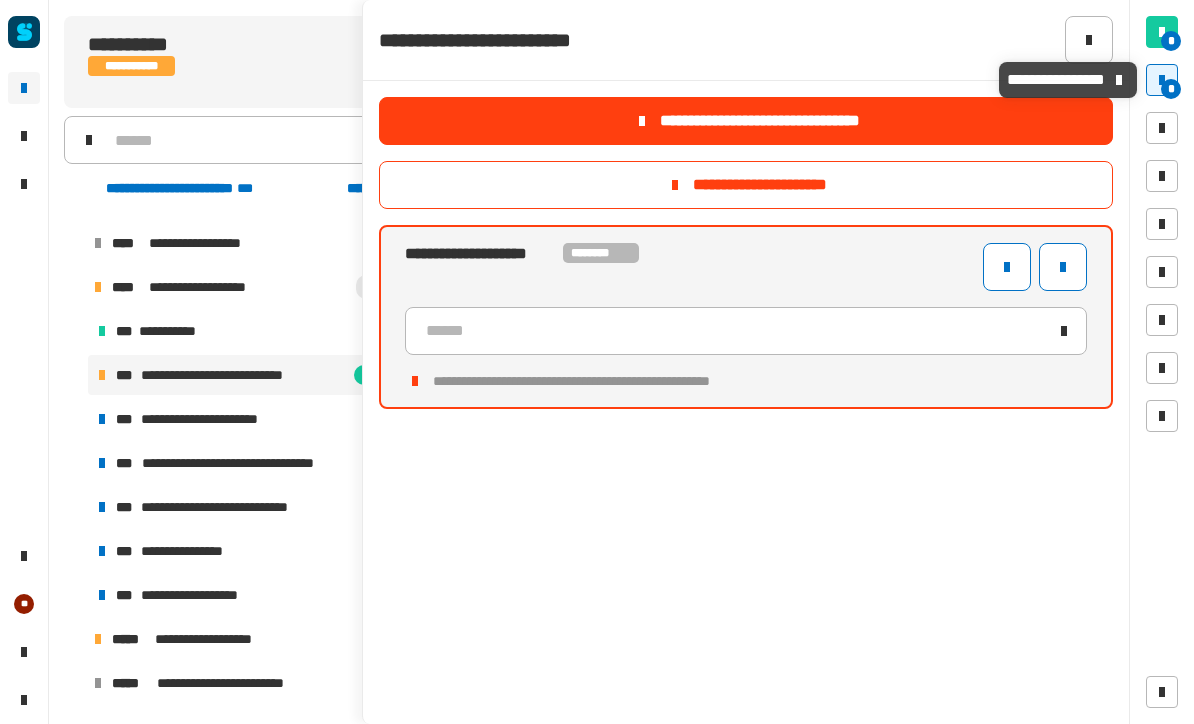 click on "[FIRST] [LAST] [STREET] [NUMBER] [CITY] [STATE] [ZIP] [PHONE] [EMAIL] [SSN] [DLN] [CCNUM] [DOB] [ADDRESS] [PHONE] [ADDRESS] [ADDRESS] [ADDRESS]" 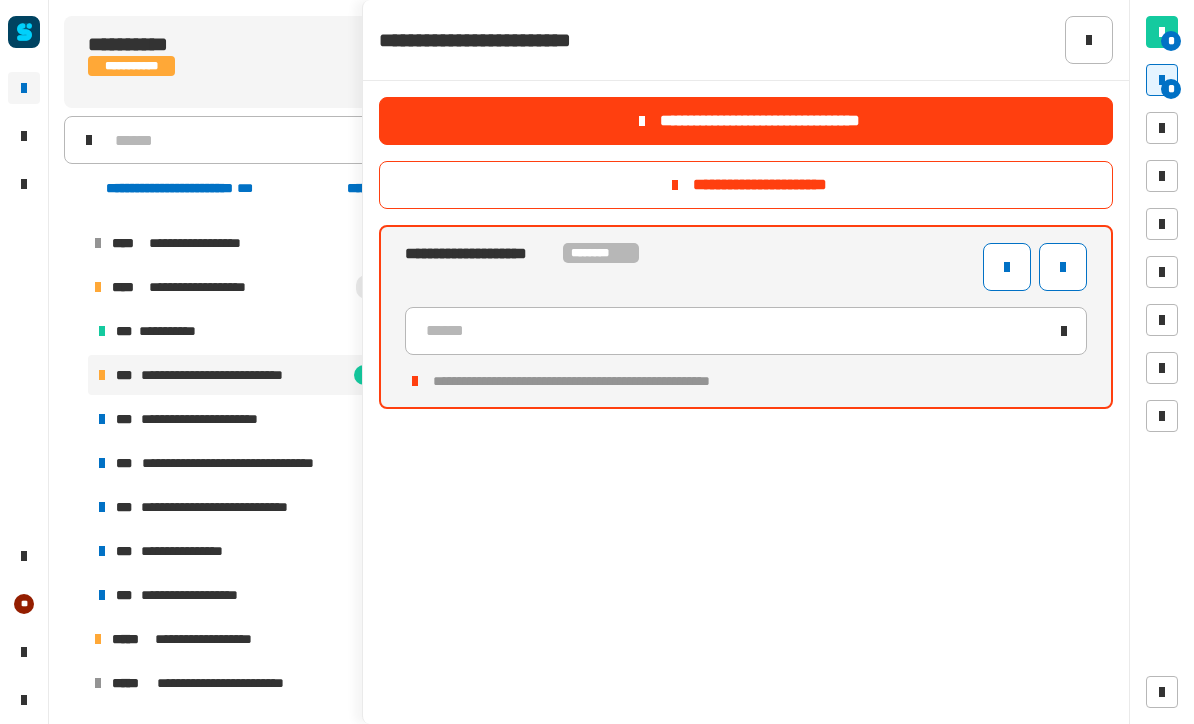scroll, scrollTop: 298, scrollLeft: 0, axis: vertical 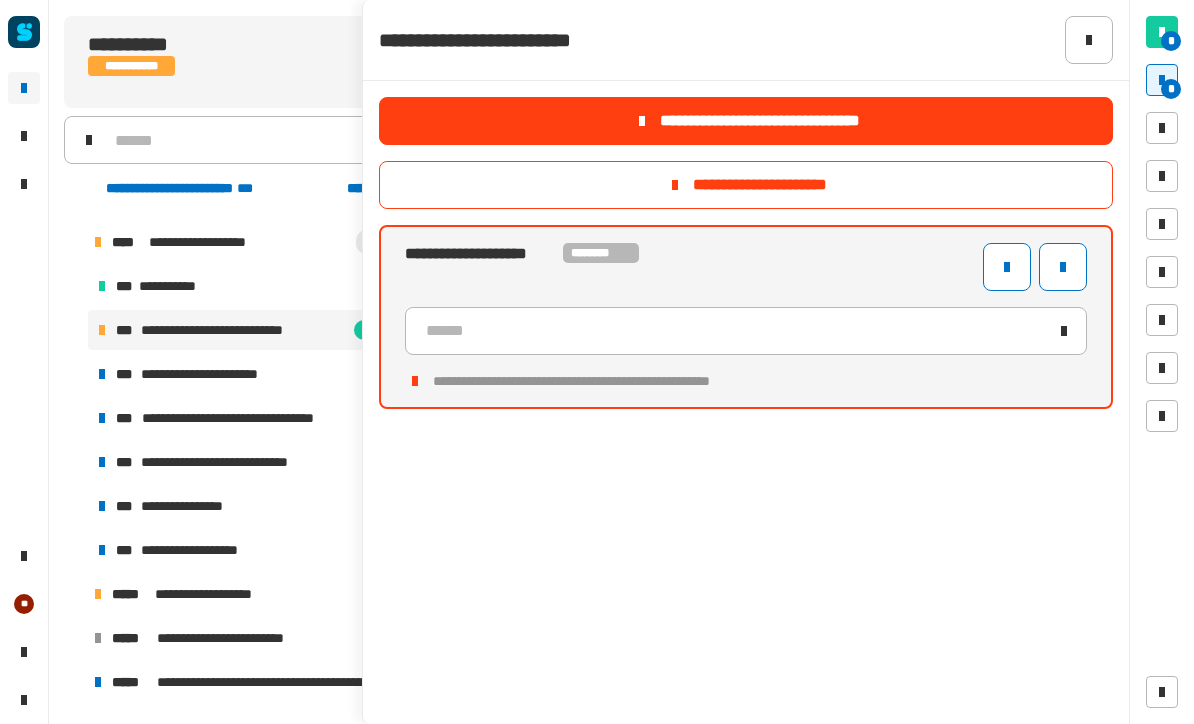 click on "[FIRST] [LAST] [LASTNAME] [ADDRESS]" 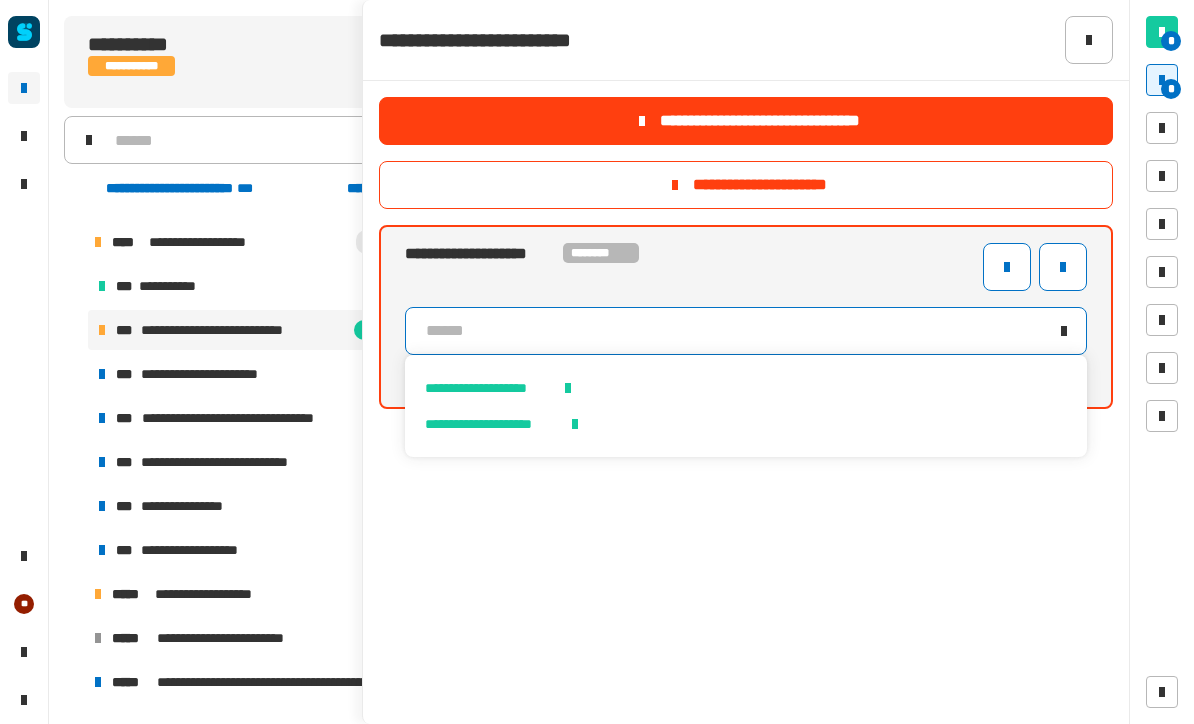click on "**********" at bounding box center [489, 388] 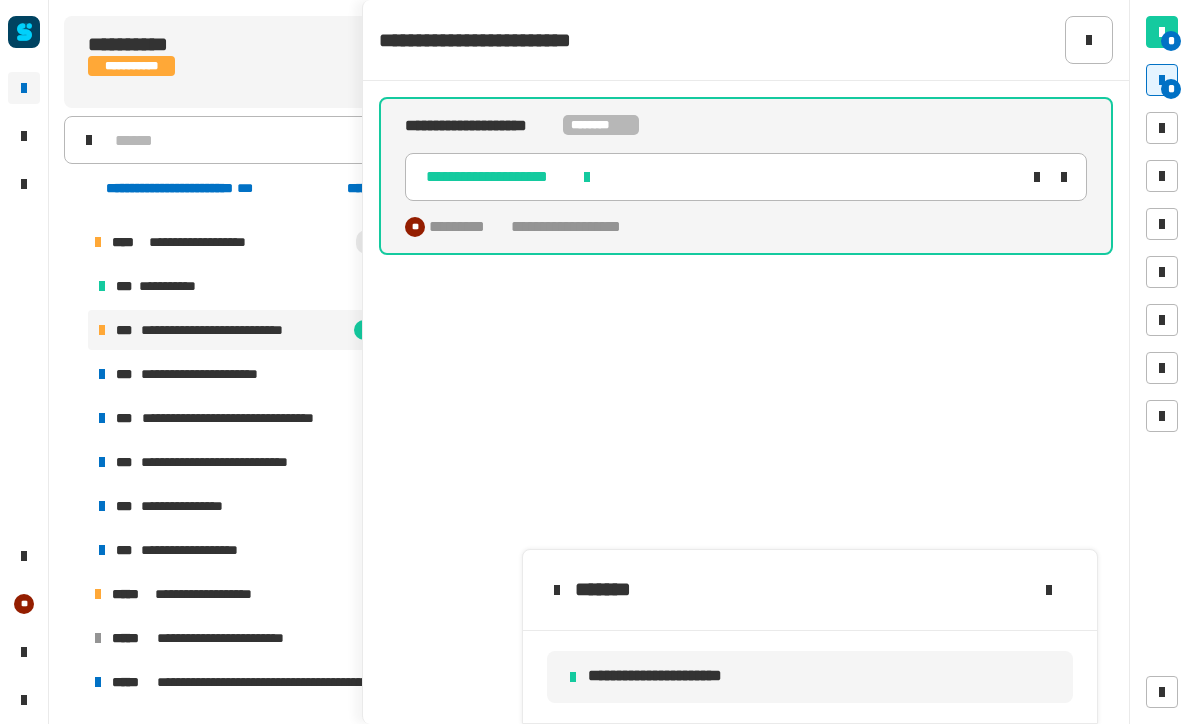 click 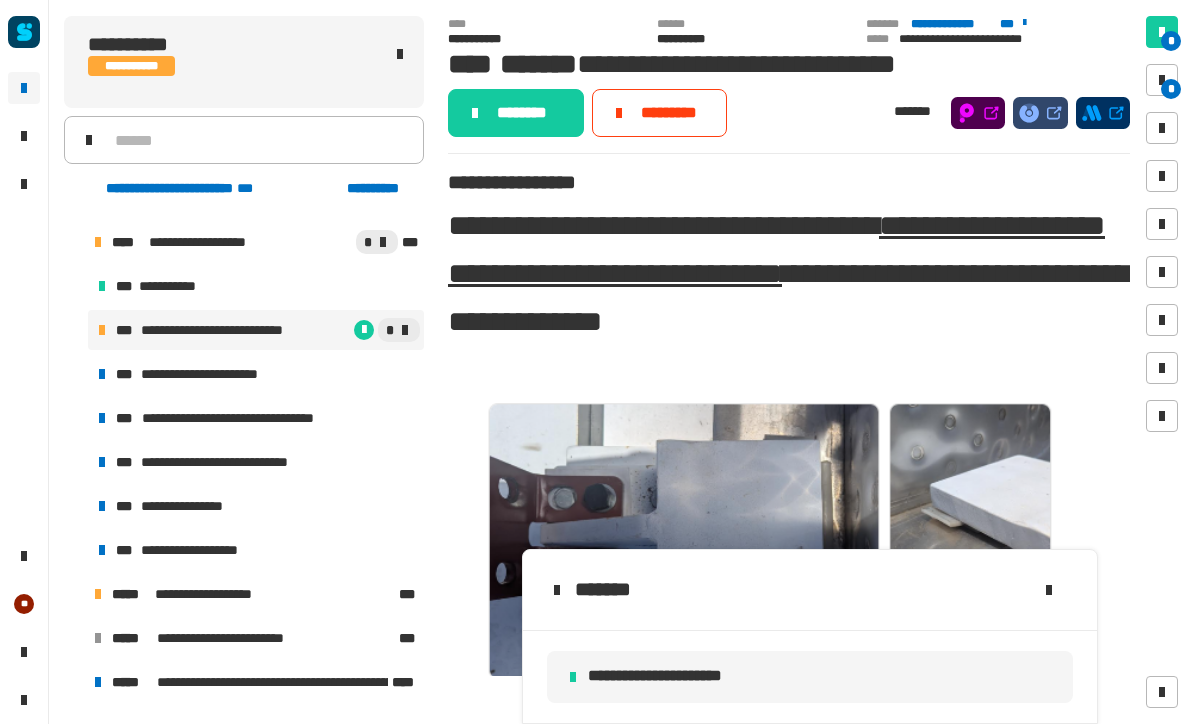 click on "********" 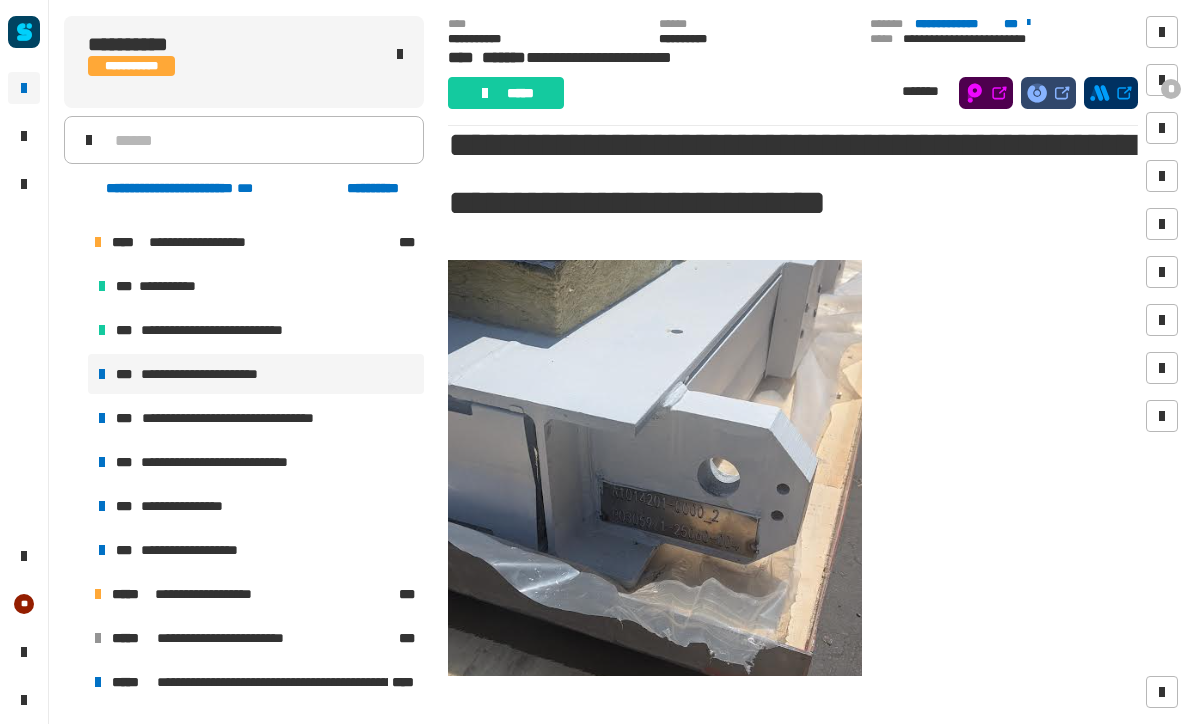 scroll, scrollTop: 54, scrollLeft: 0, axis: vertical 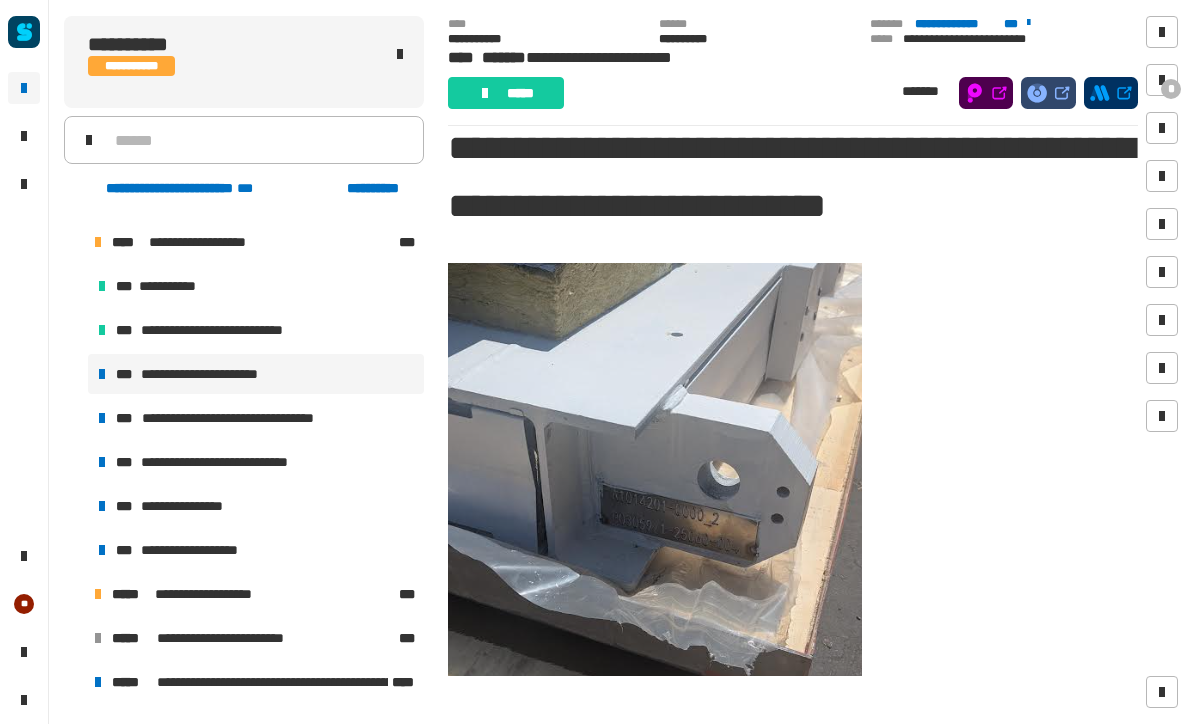 click on "**********" at bounding box center [256, 374] 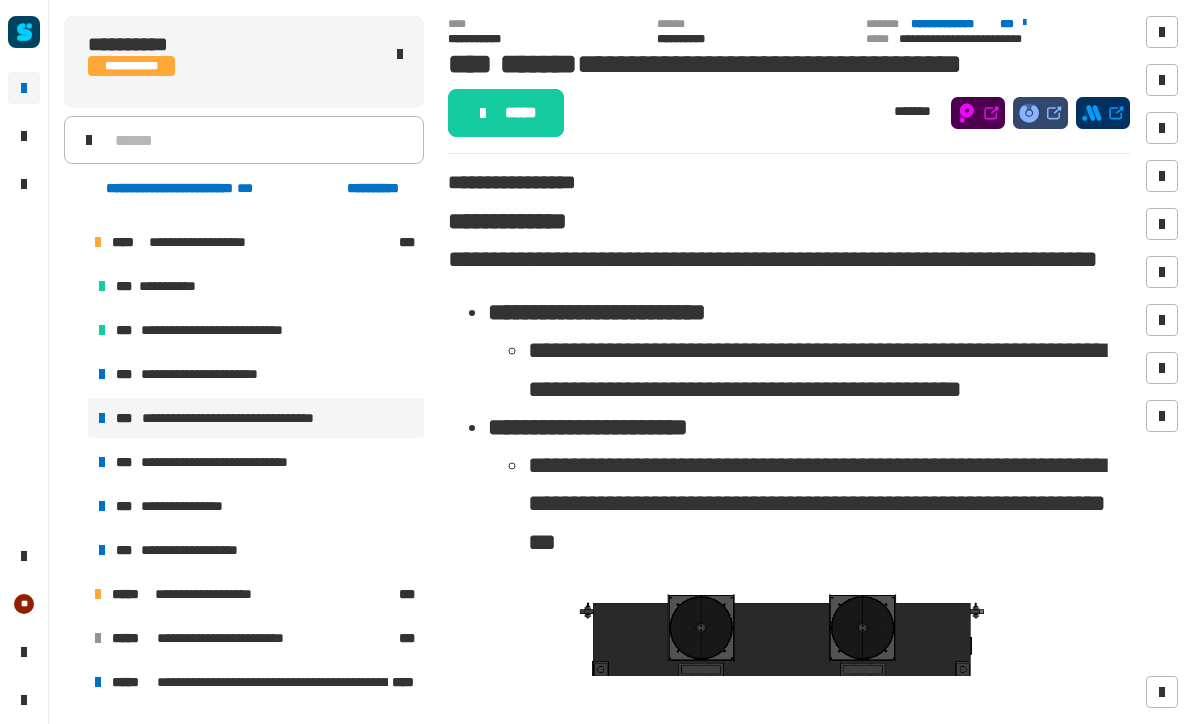 click on "*****" 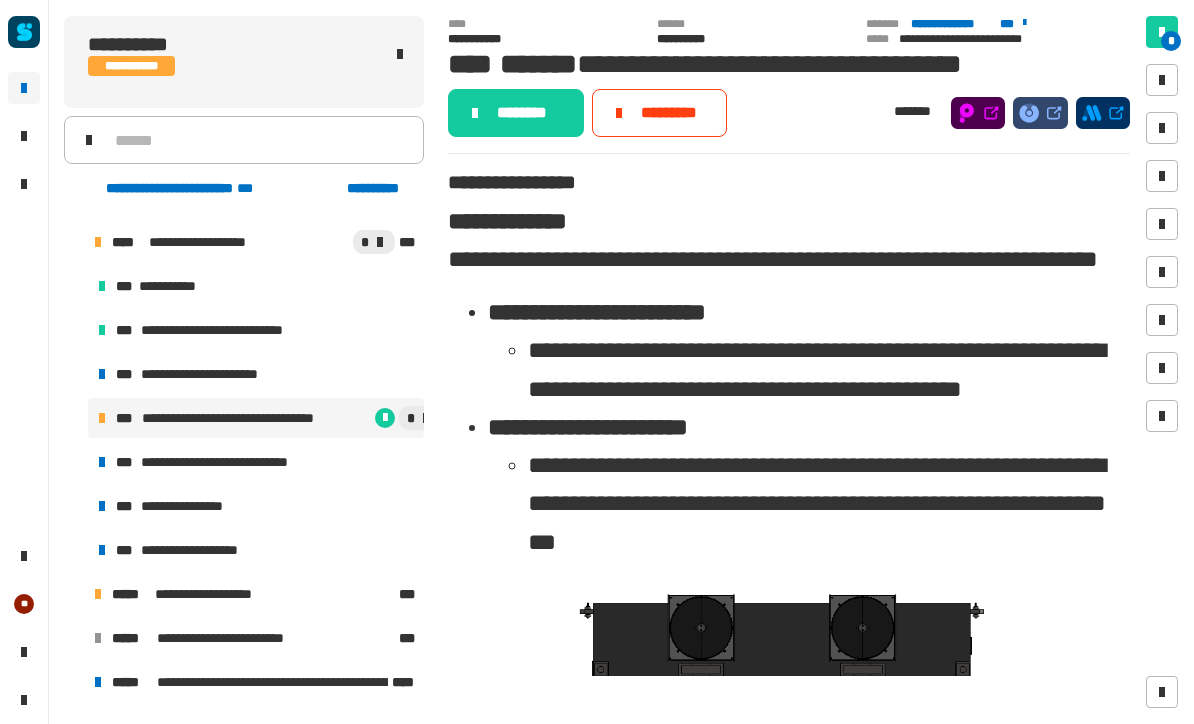 click on "********" 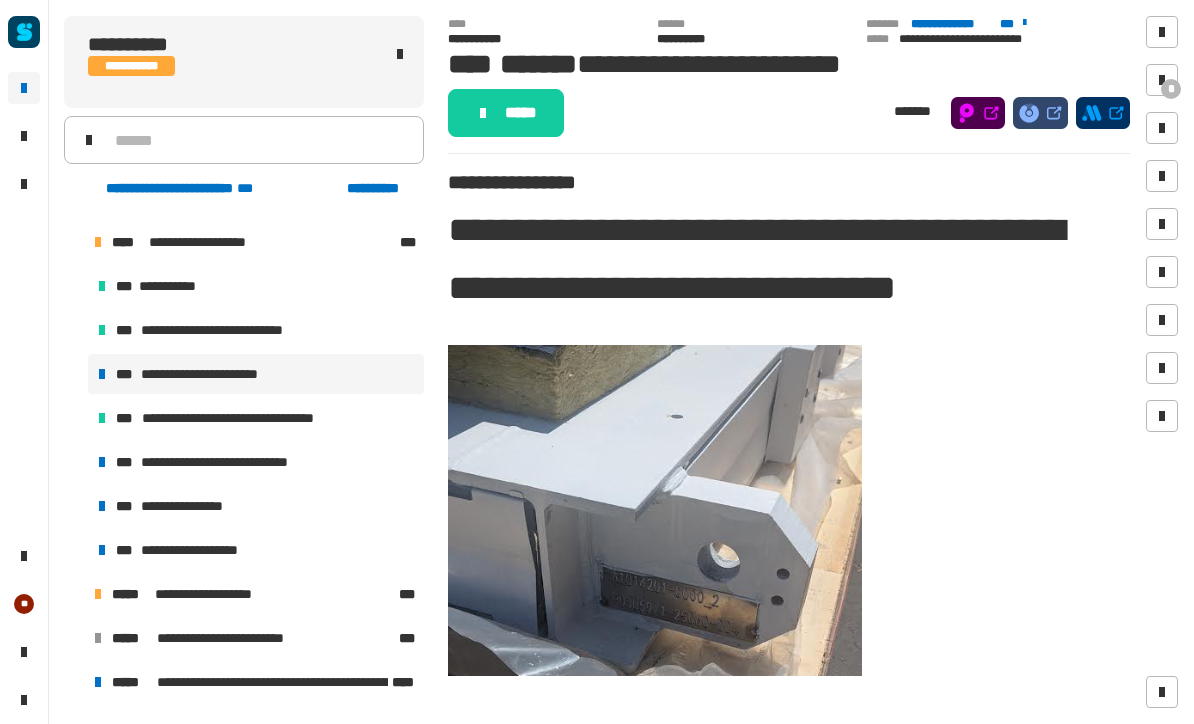click on "**********" at bounding box center [236, 462] 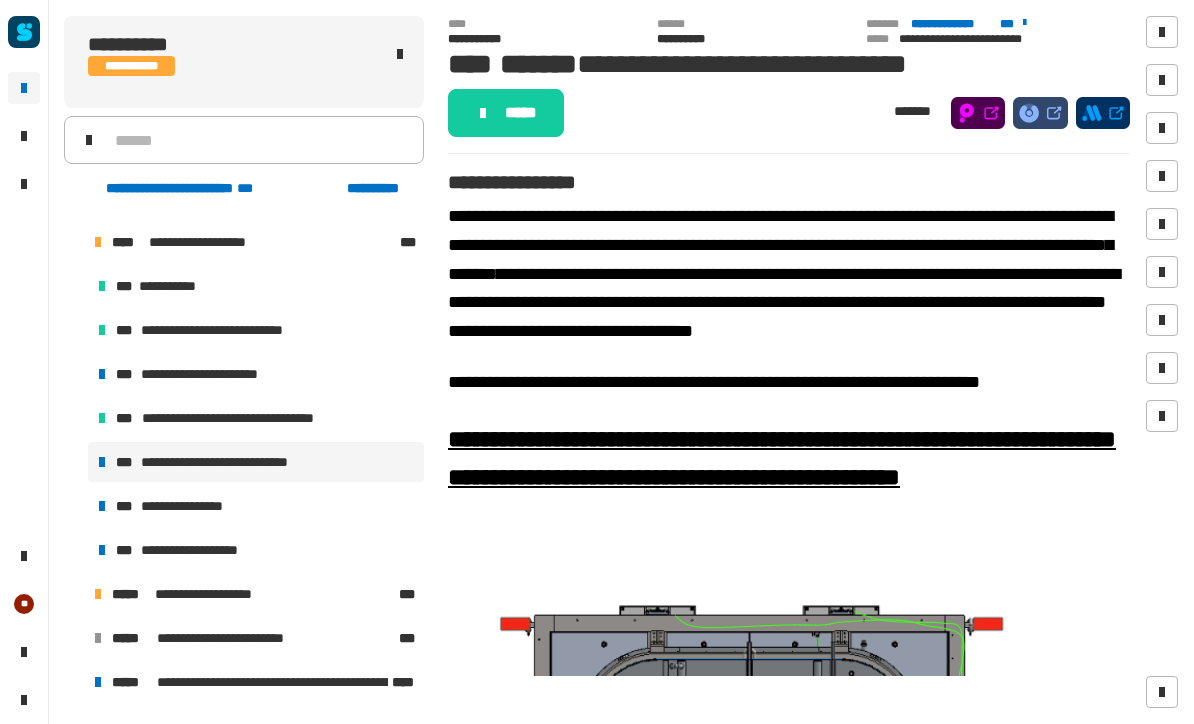 click 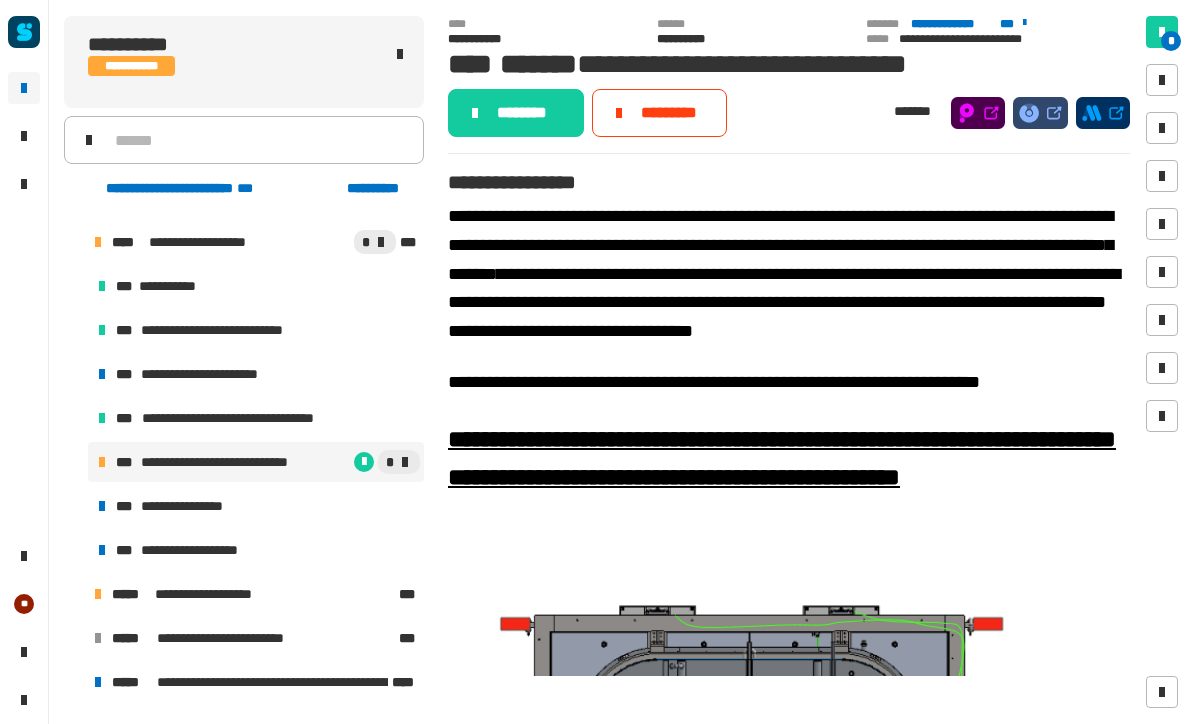 click on "********" 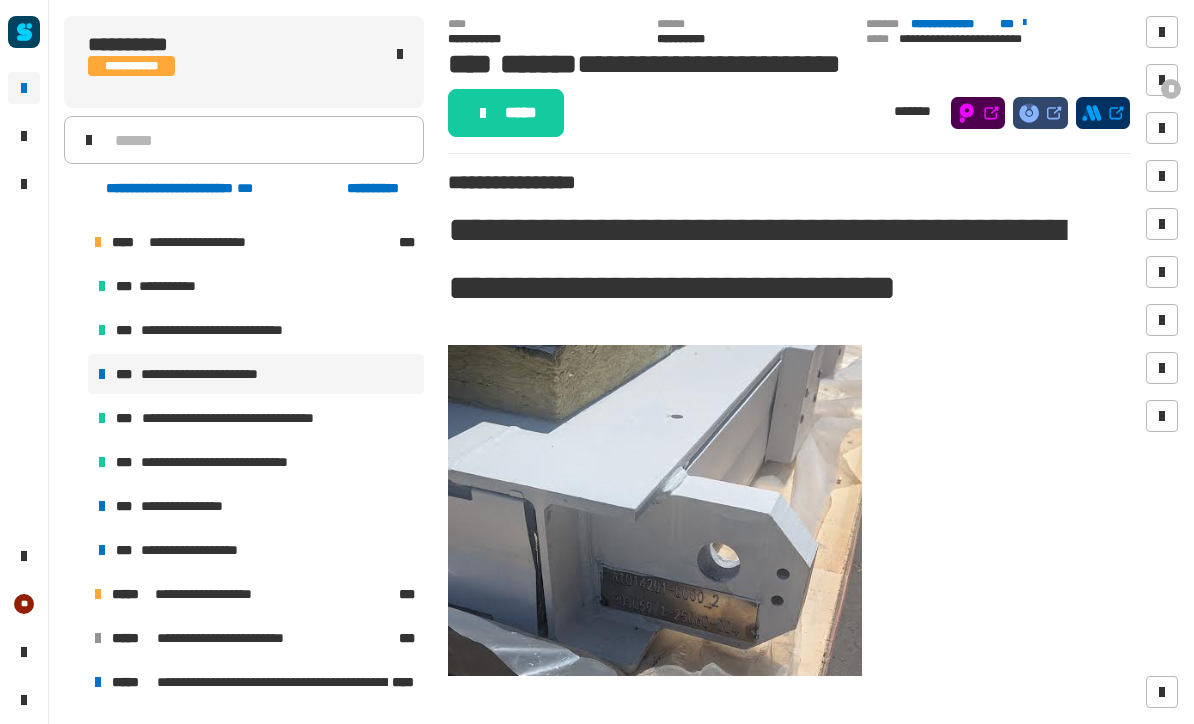 click on "**********" at bounding box center [197, 506] 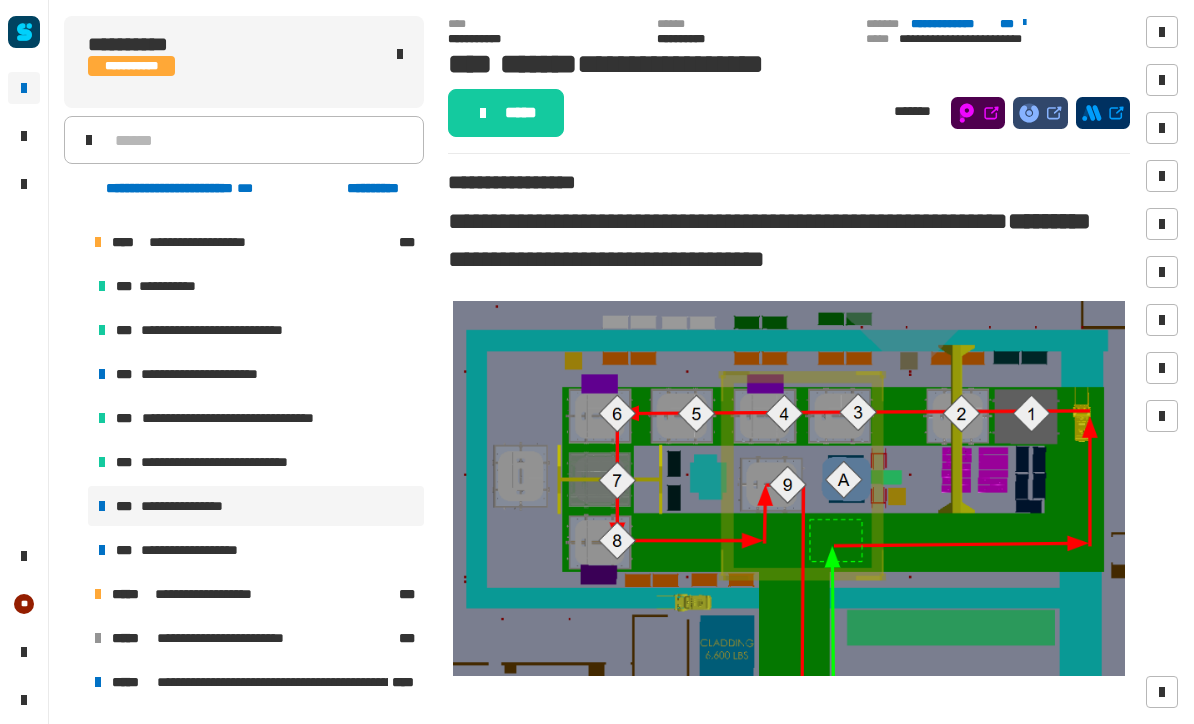 click on "*****" 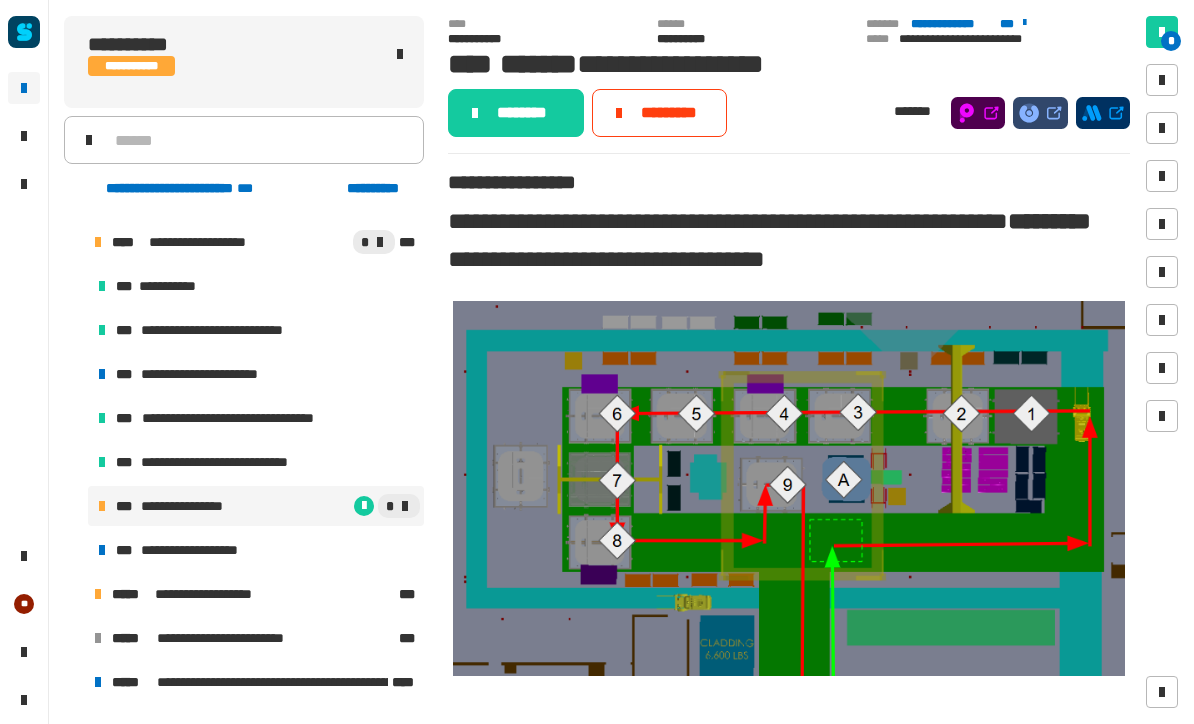 click 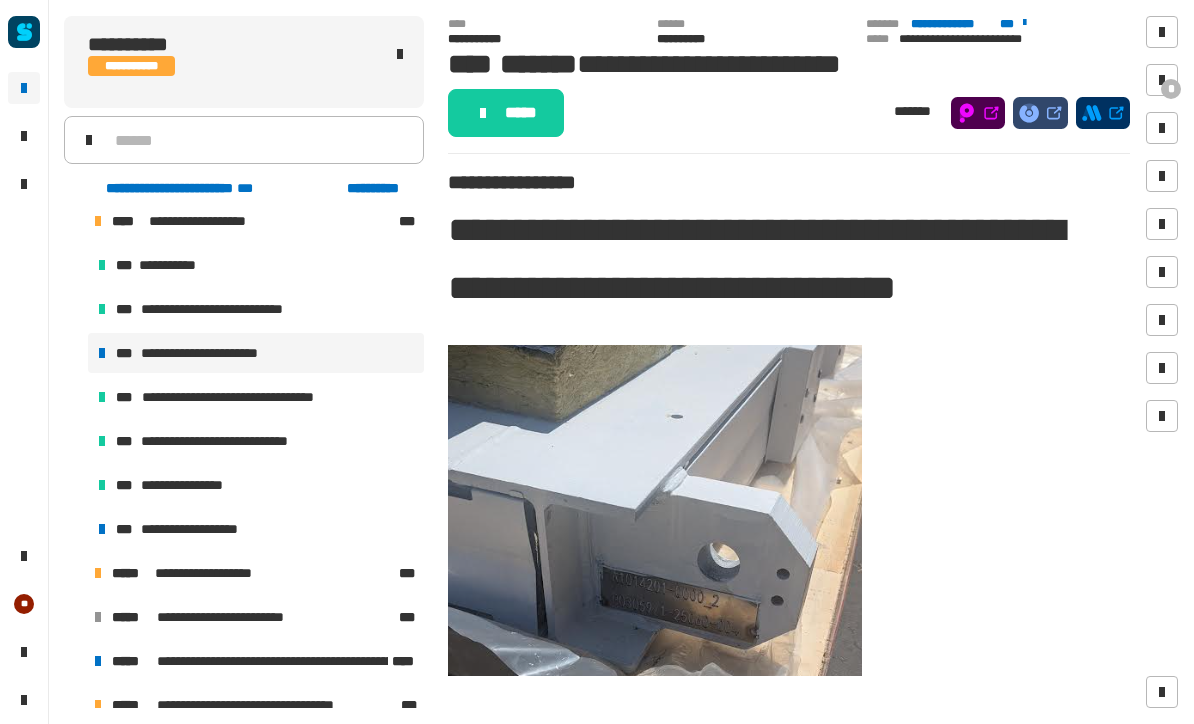 scroll, scrollTop: 318, scrollLeft: 0, axis: vertical 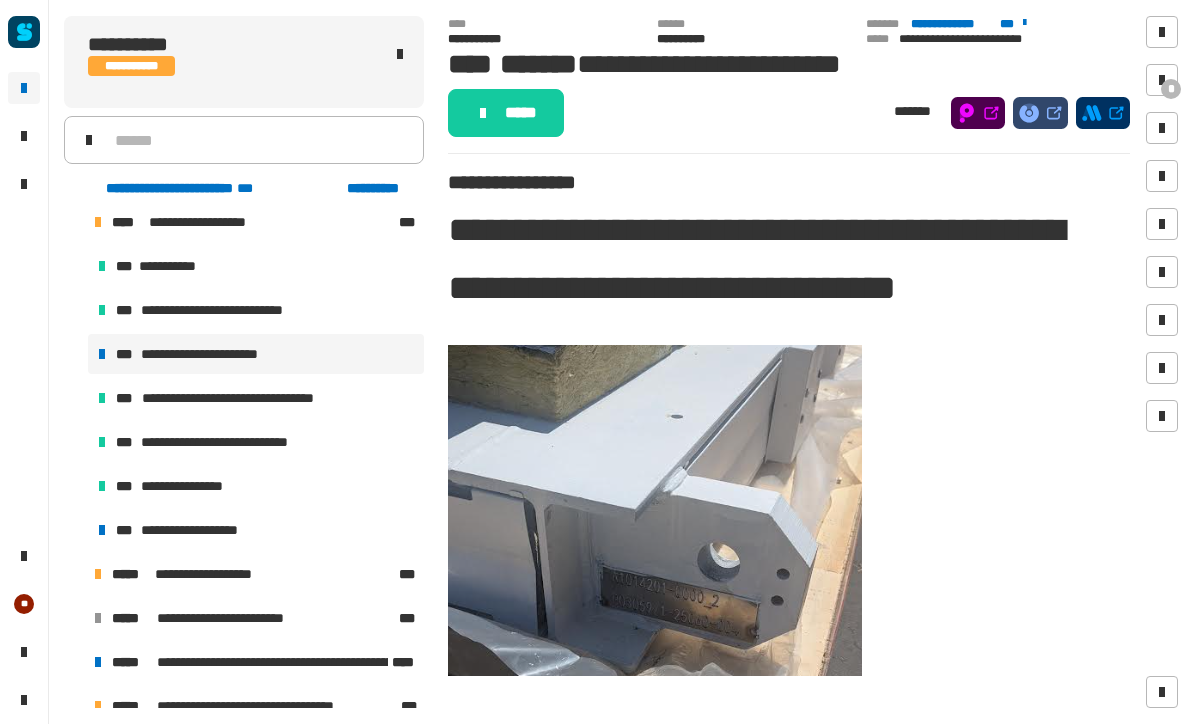 click at bounding box center (74, 222) 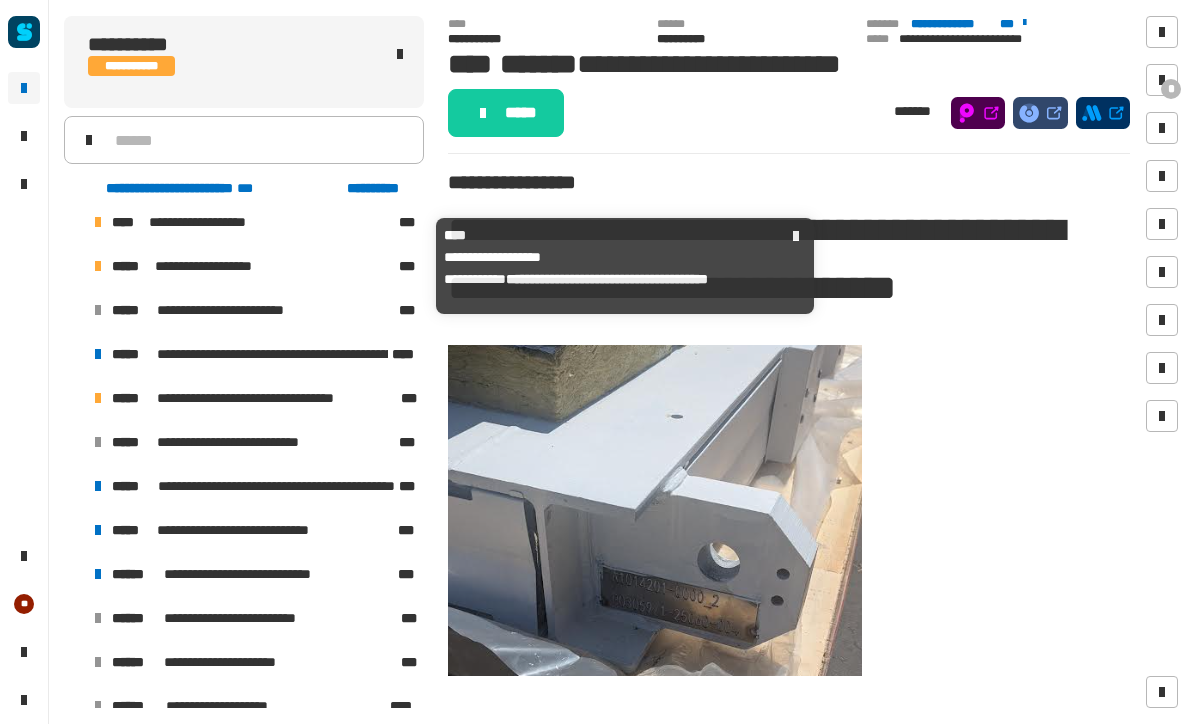click at bounding box center (98, 266) 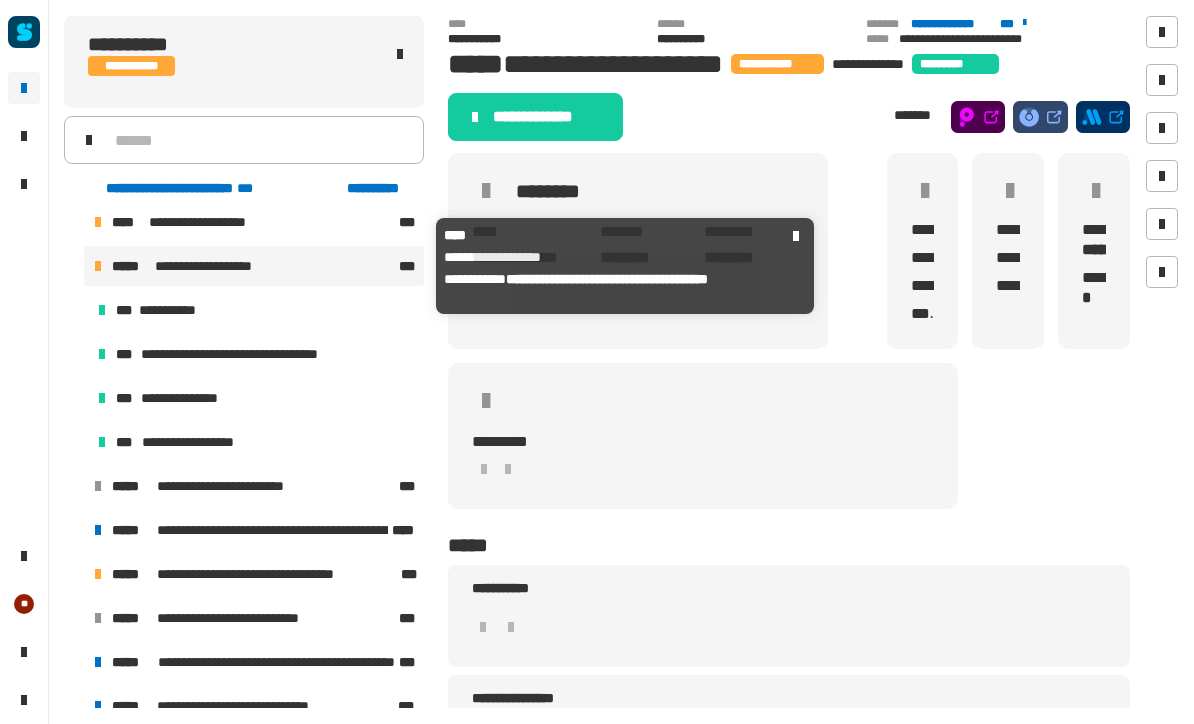 click on "**********" 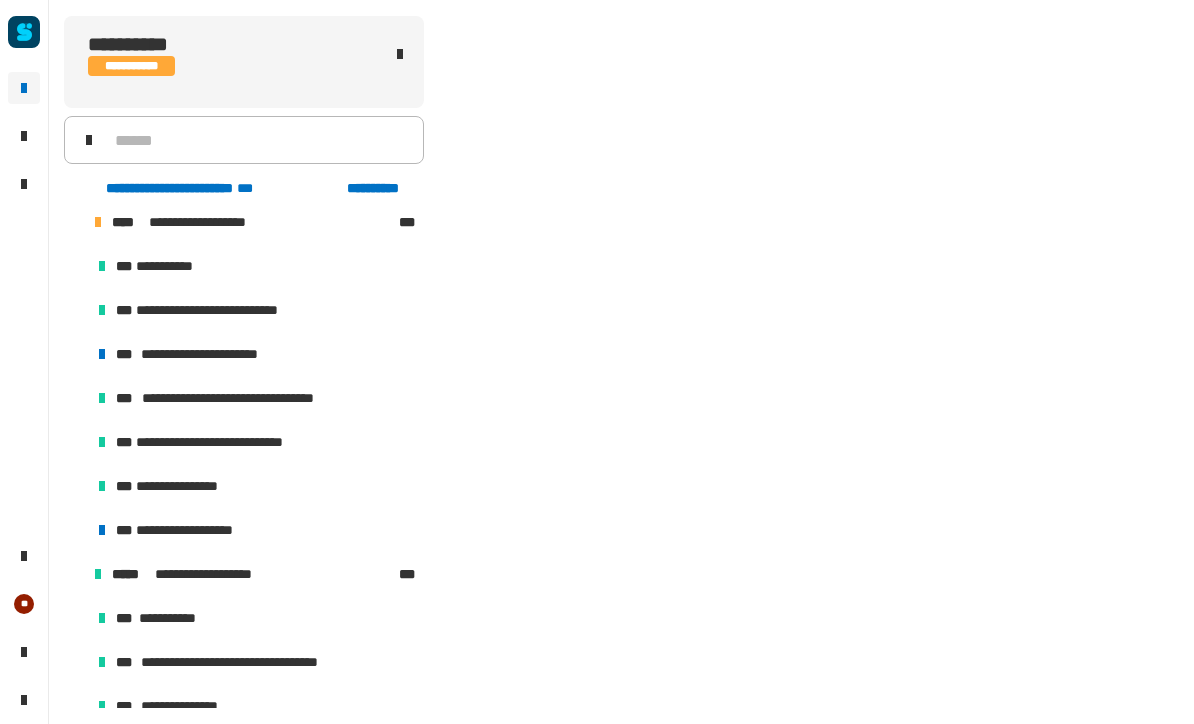 scroll, scrollTop: 0, scrollLeft: 0, axis: both 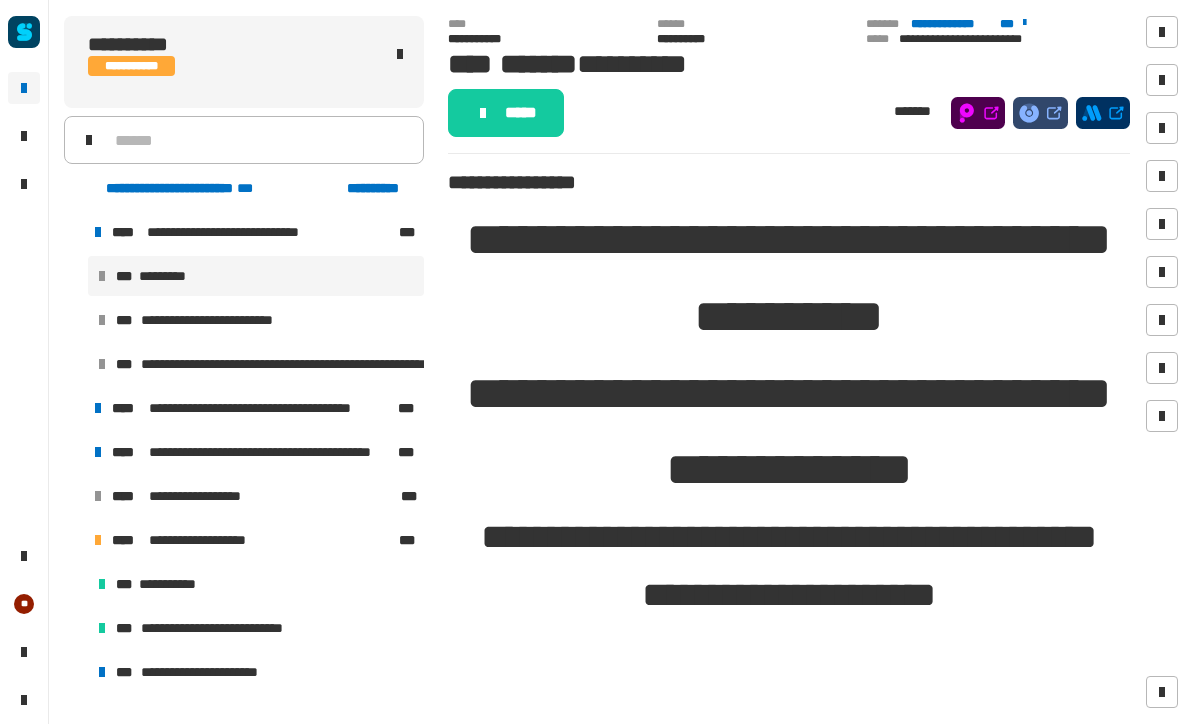 click on "[FIRST] [LAST] [STREET]" at bounding box center (254, 232) 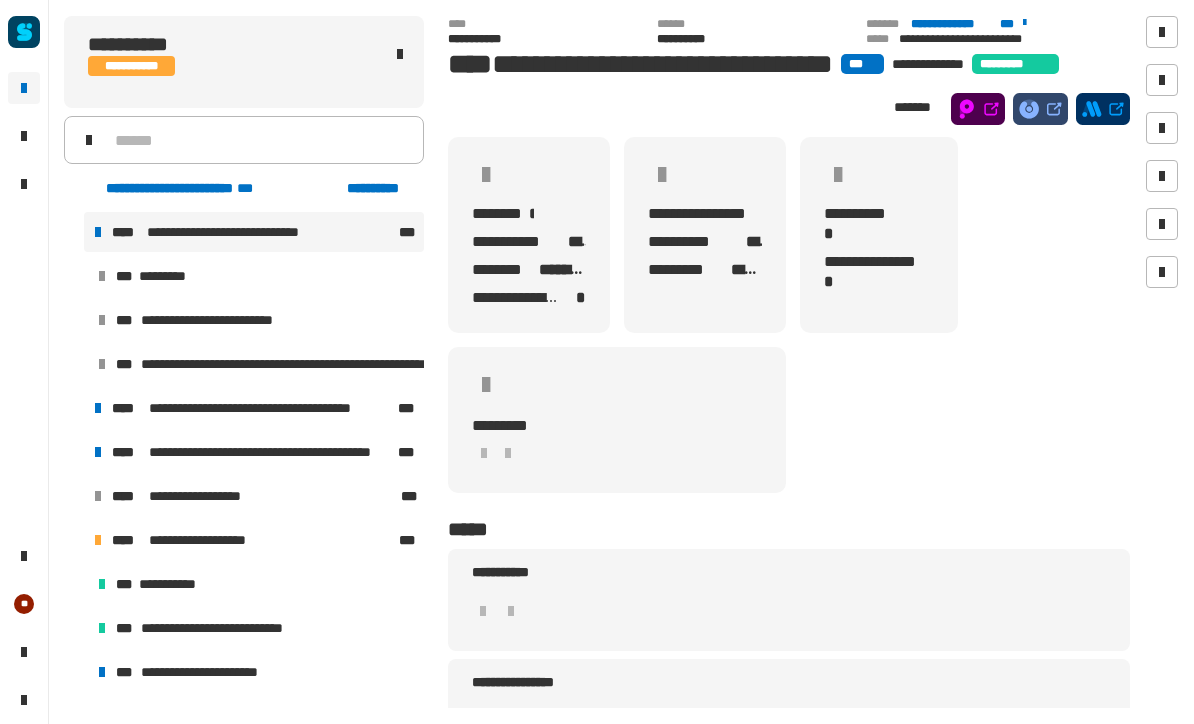 click at bounding box center [74, 232] 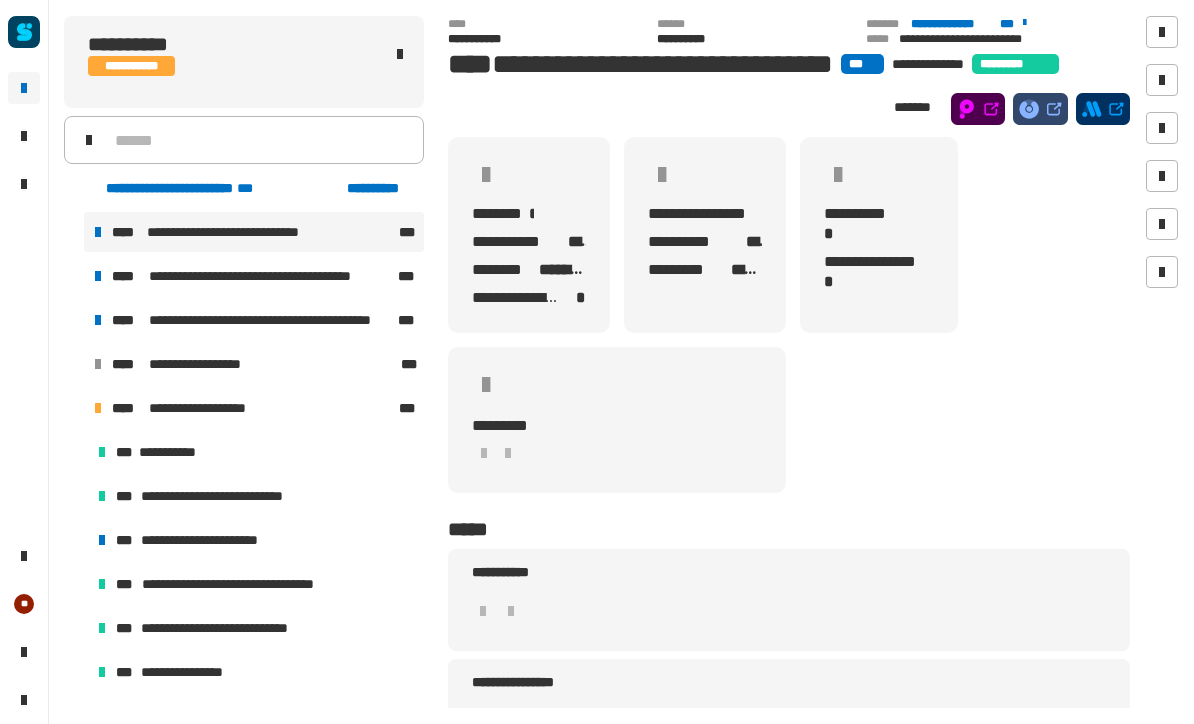 click on "[FIRST] [LAST] [STREET] [NUMBER] [CITY] [STATE] [ZIP] [COUNTRY] [PHONE] [EMAIL] [SSN] [DLN] [CCNUM] [DOB]" 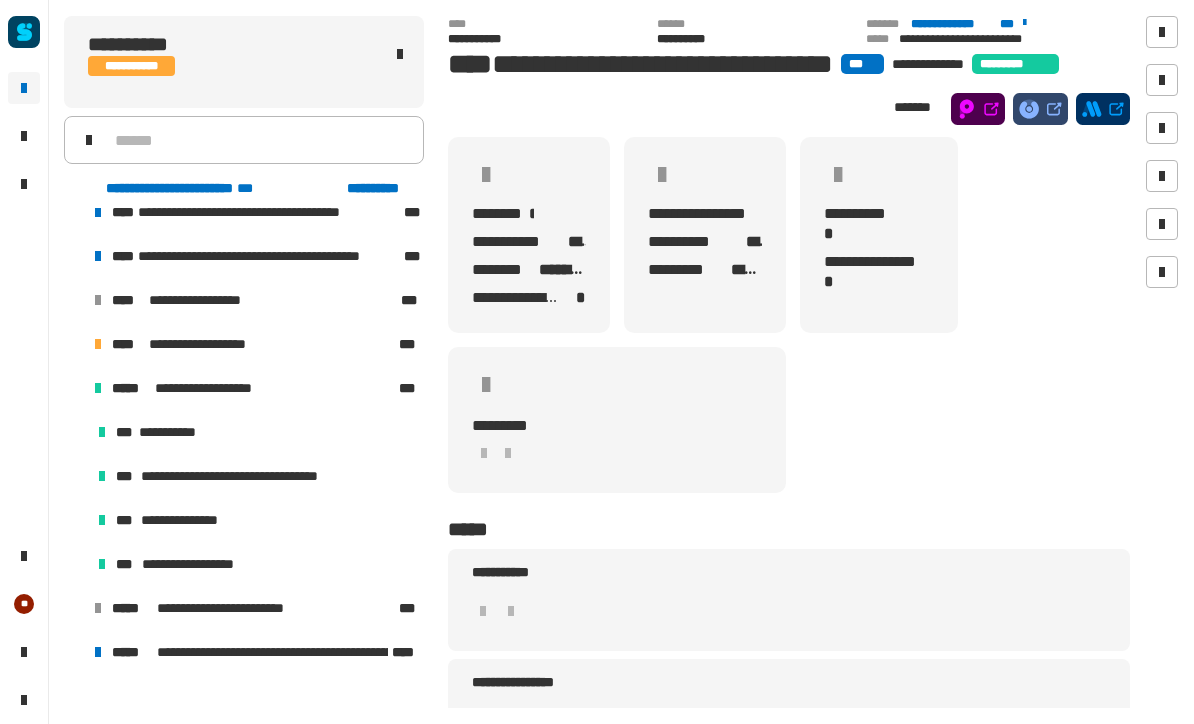 scroll, scrollTop: 24, scrollLeft: 0, axis: vertical 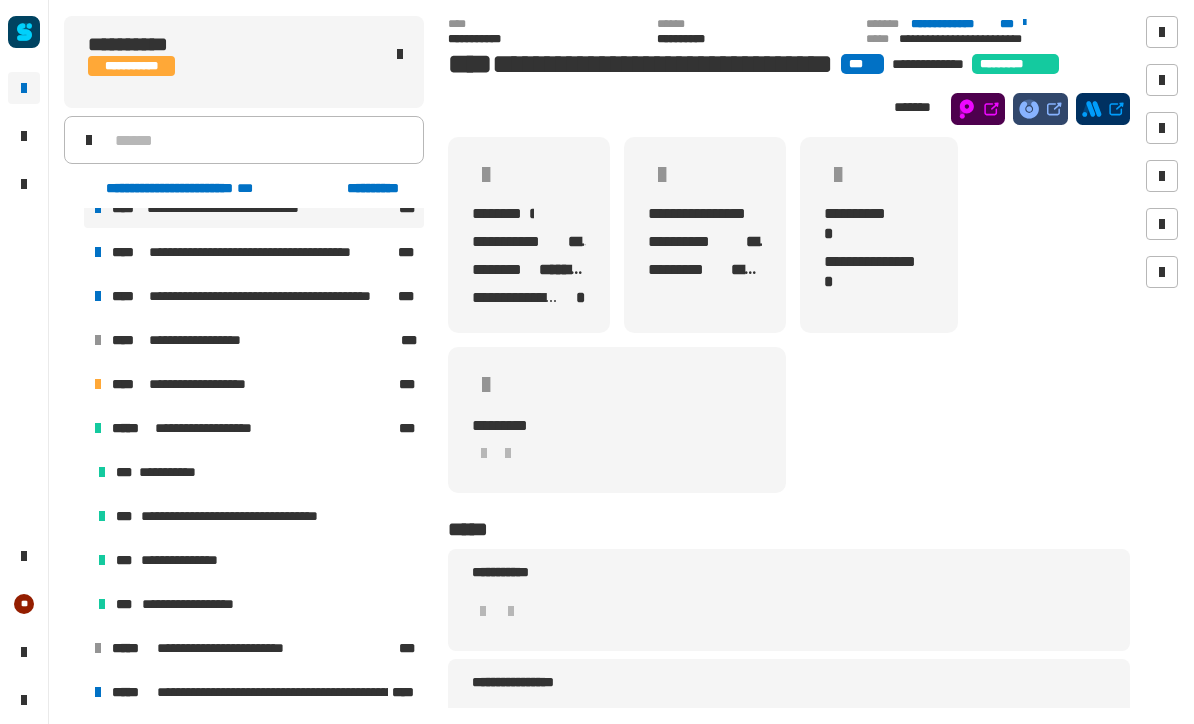click on "**********" at bounding box center (254, 428) 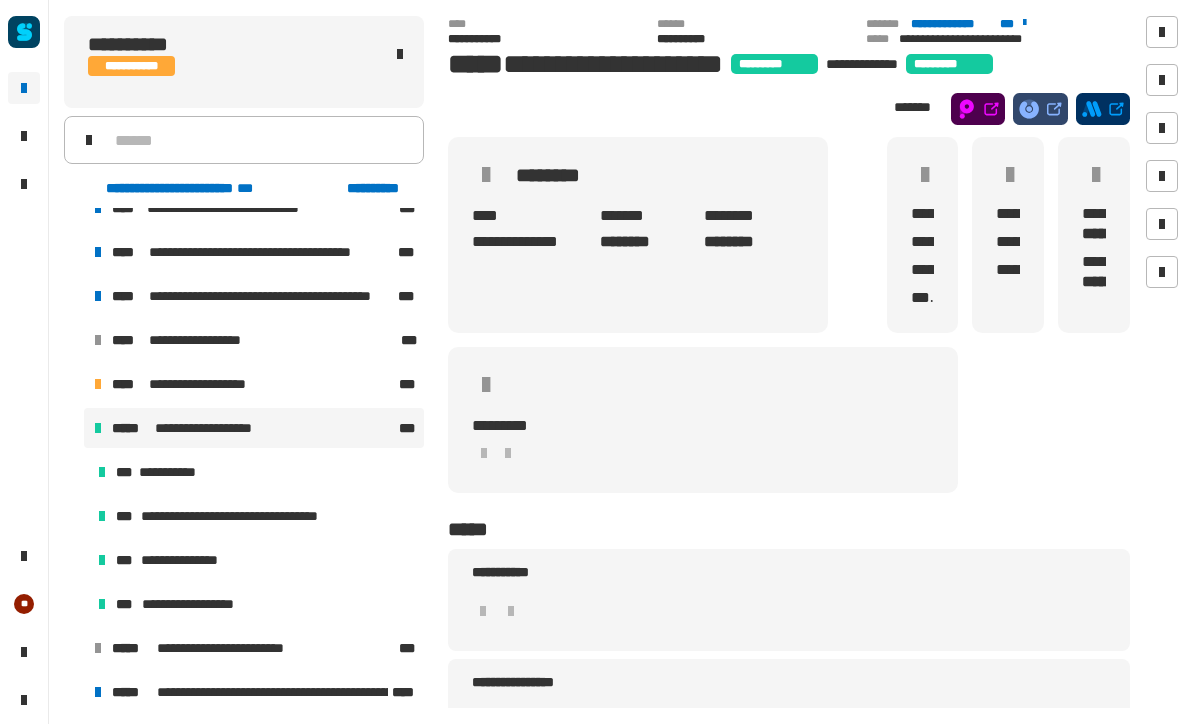 click at bounding box center (74, 428) 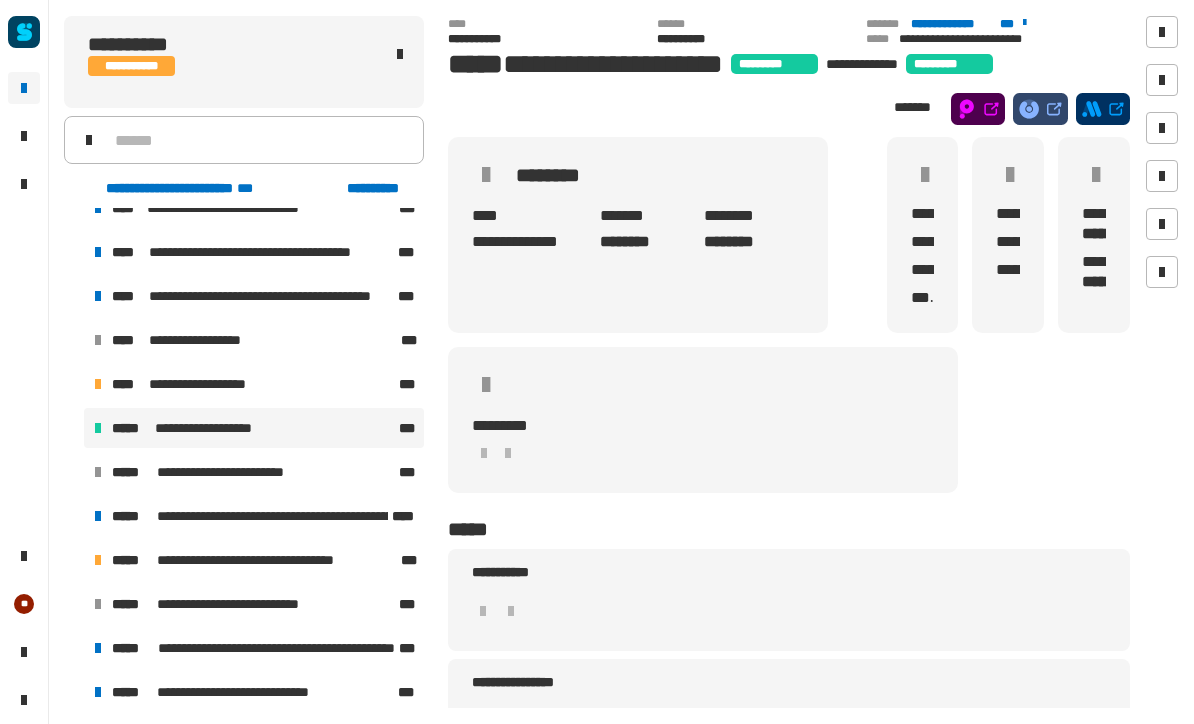 click at bounding box center (74, 384) 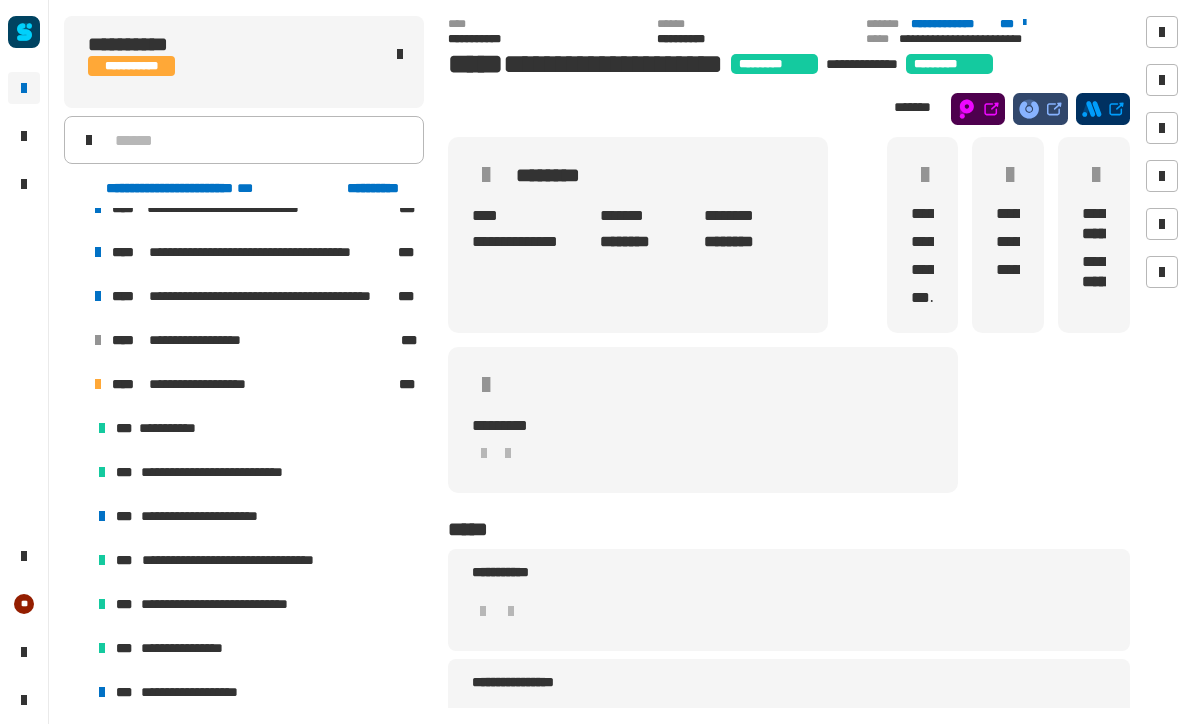 click at bounding box center [74, 384] 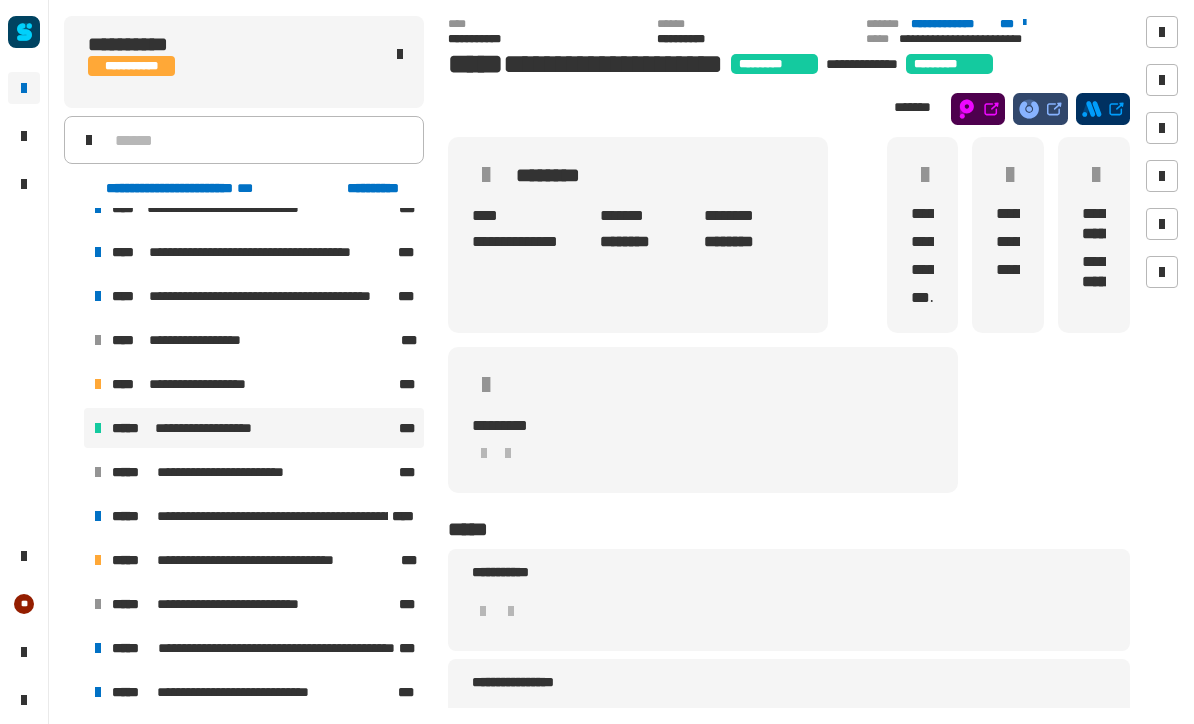 click on "[FIRST] [LAST] [STREET] [NUMBER] [CITY] [STATE] [ZIP] [PHONE] [EMAIL] [ADDRESS] [ADDRESS] [ADDRESS] [ADDRESS] [ADDRESS] [ADDRESS] [ADDRESS] [ADDRESS]" 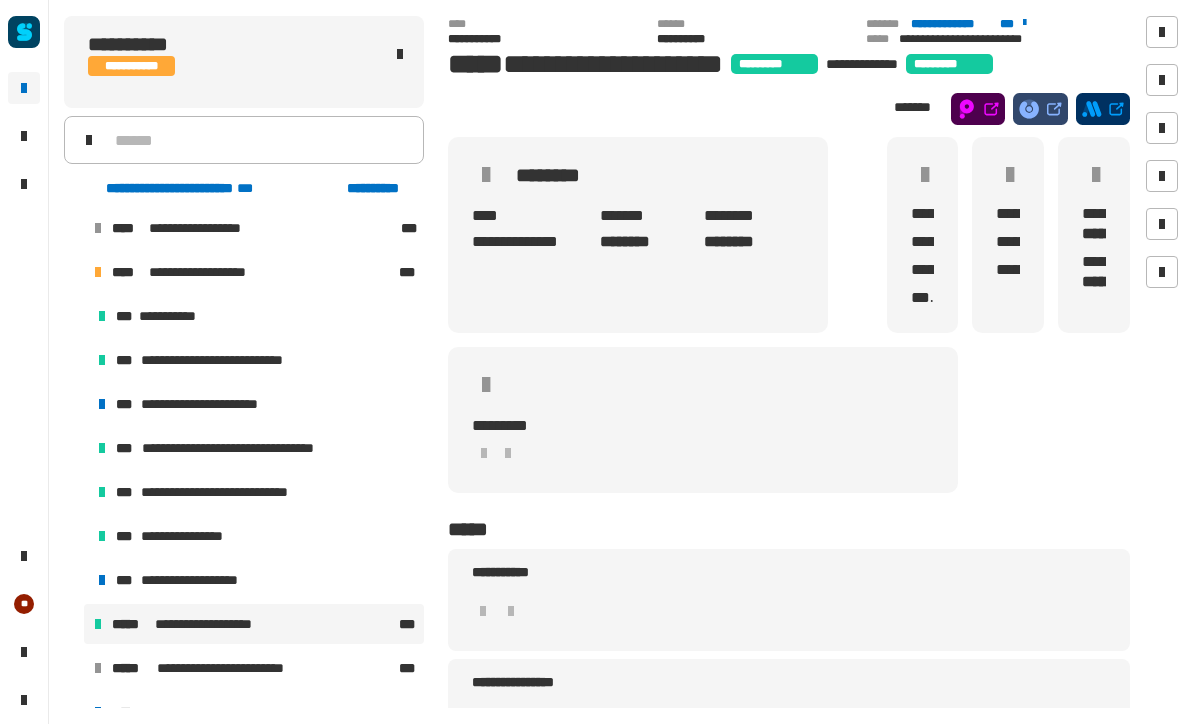 scroll, scrollTop: 135, scrollLeft: 0, axis: vertical 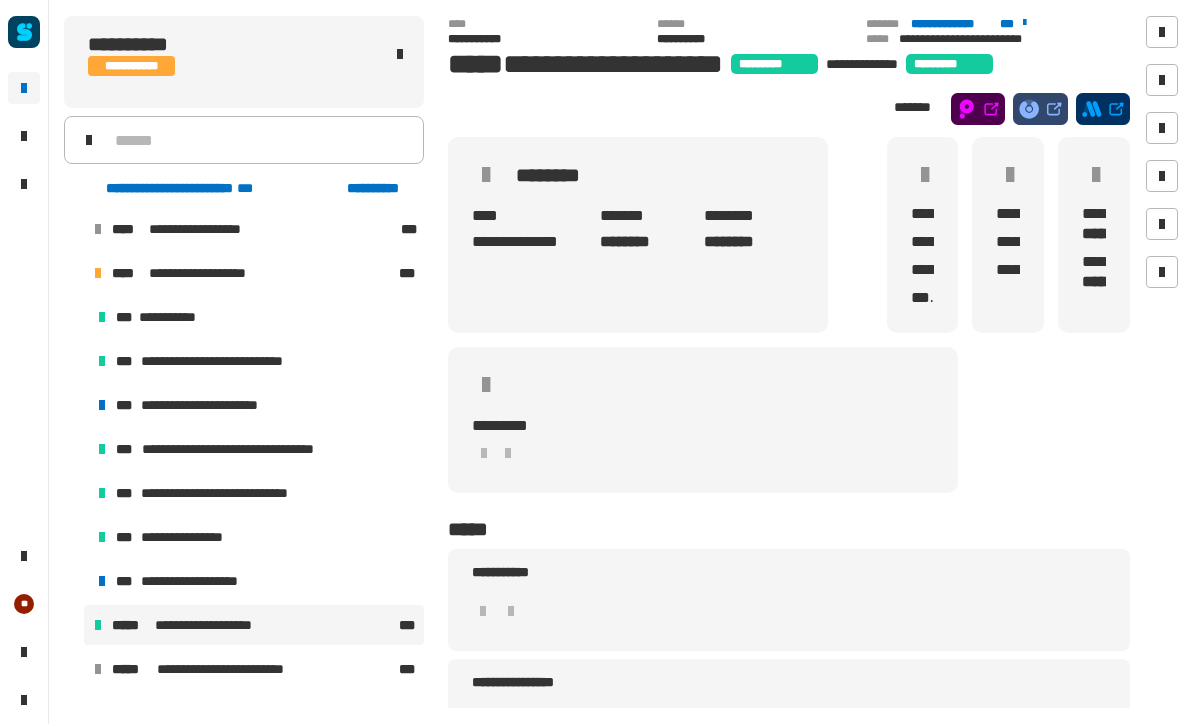 click on "**********" at bounding box center [215, 405] 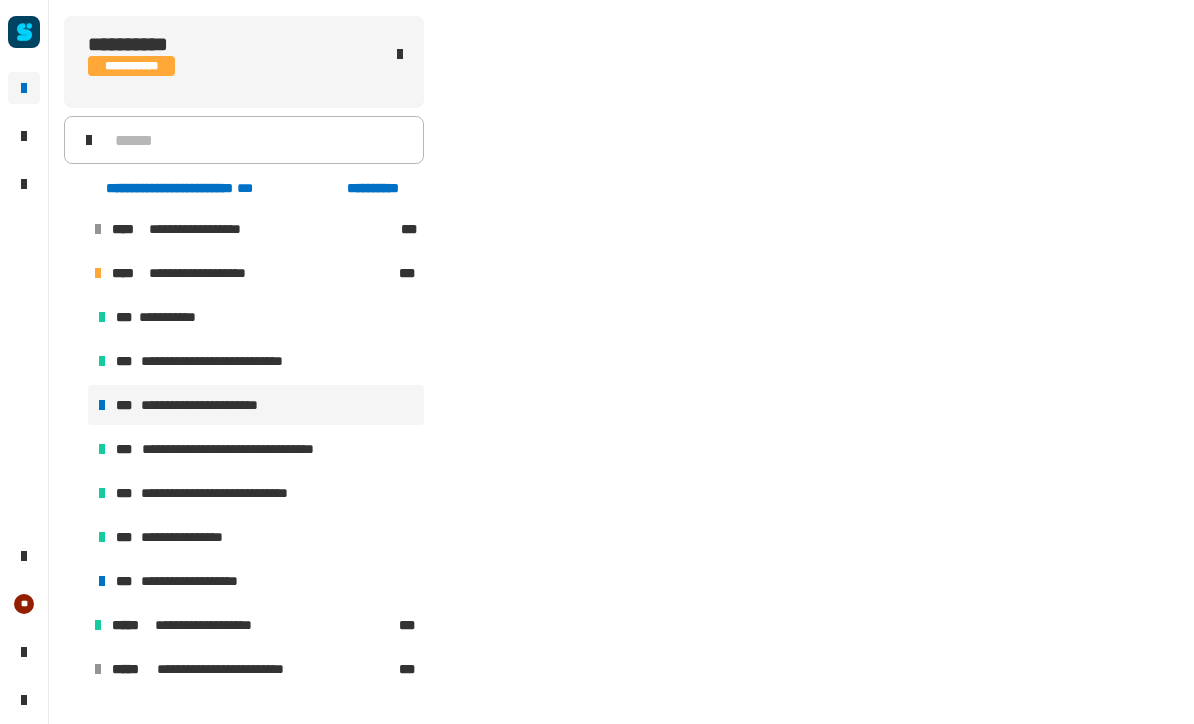 click on "**********" at bounding box center (253, 273) 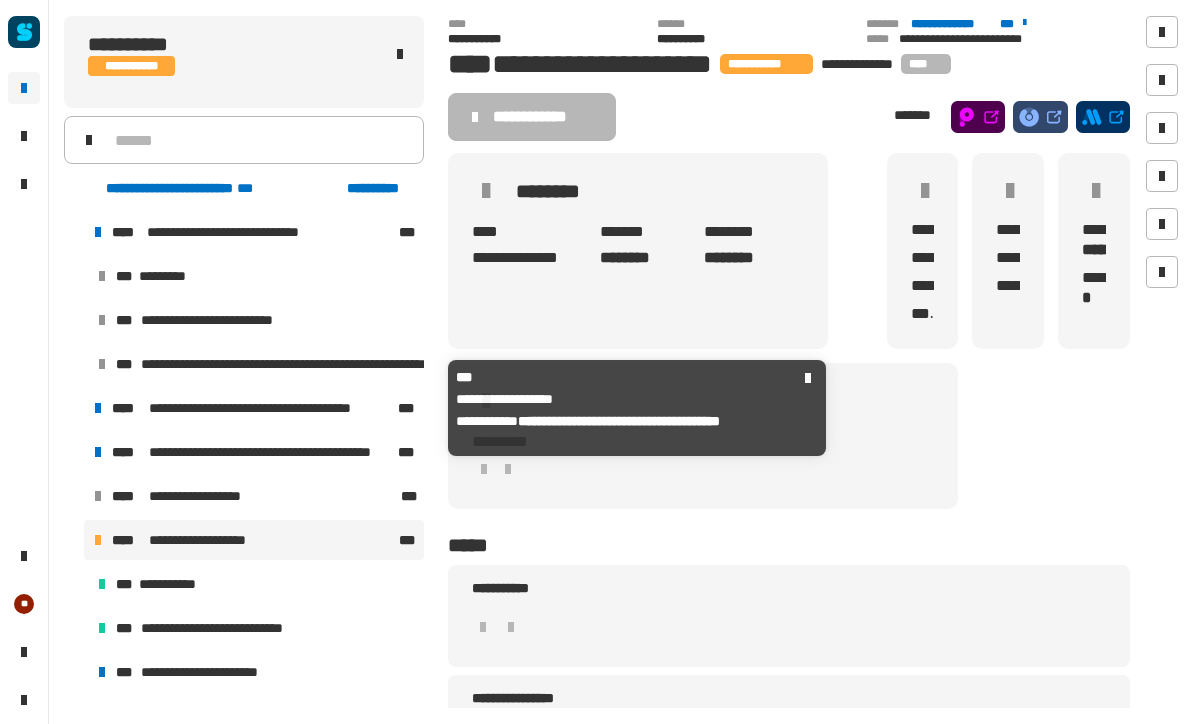 click on "**********" at bounding box center (215, 540) 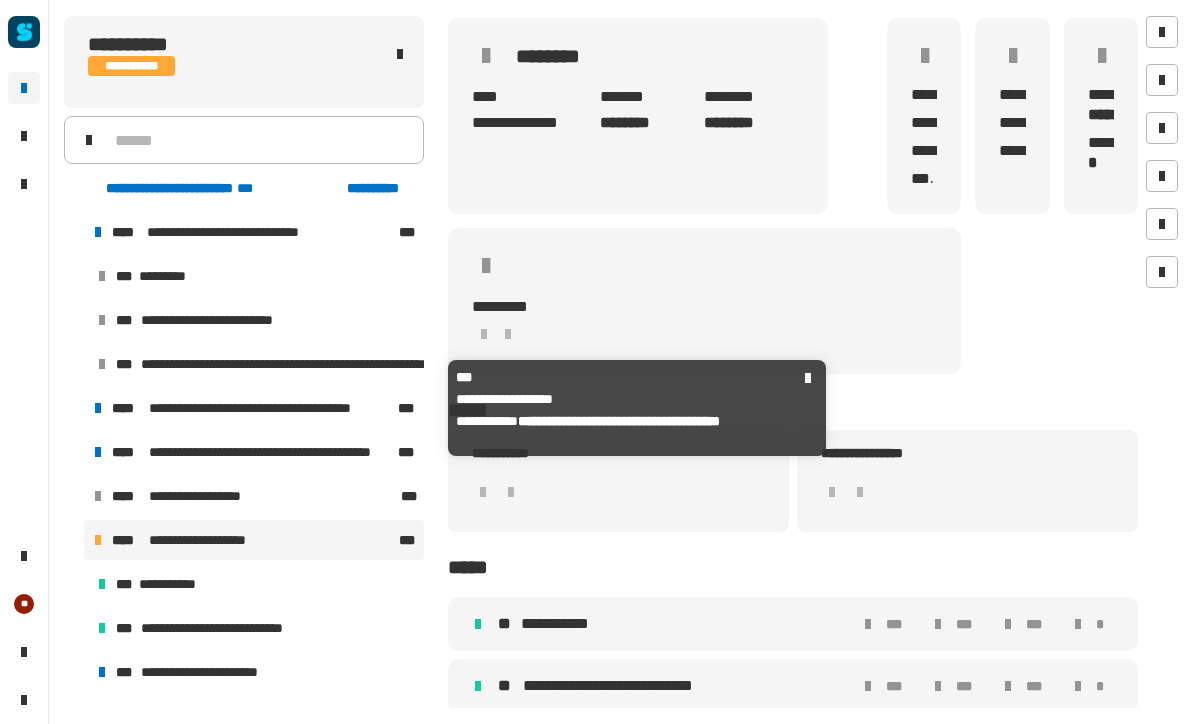 scroll, scrollTop: 357, scrollLeft: 0, axis: vertical 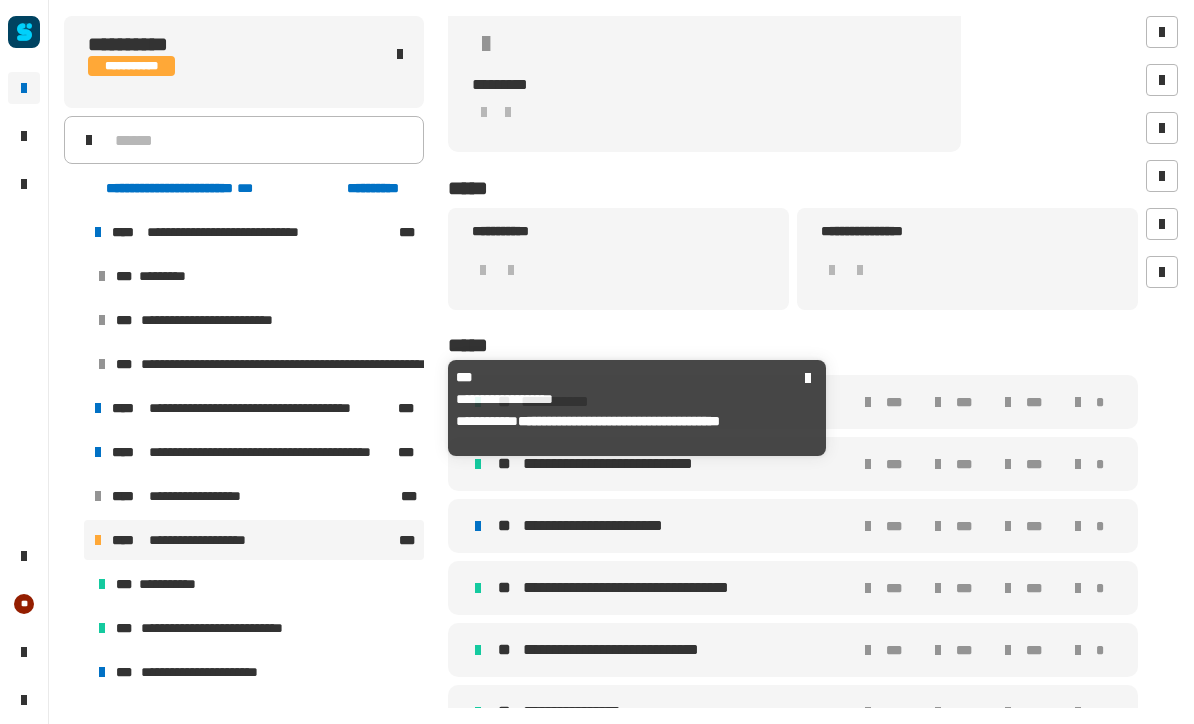 click 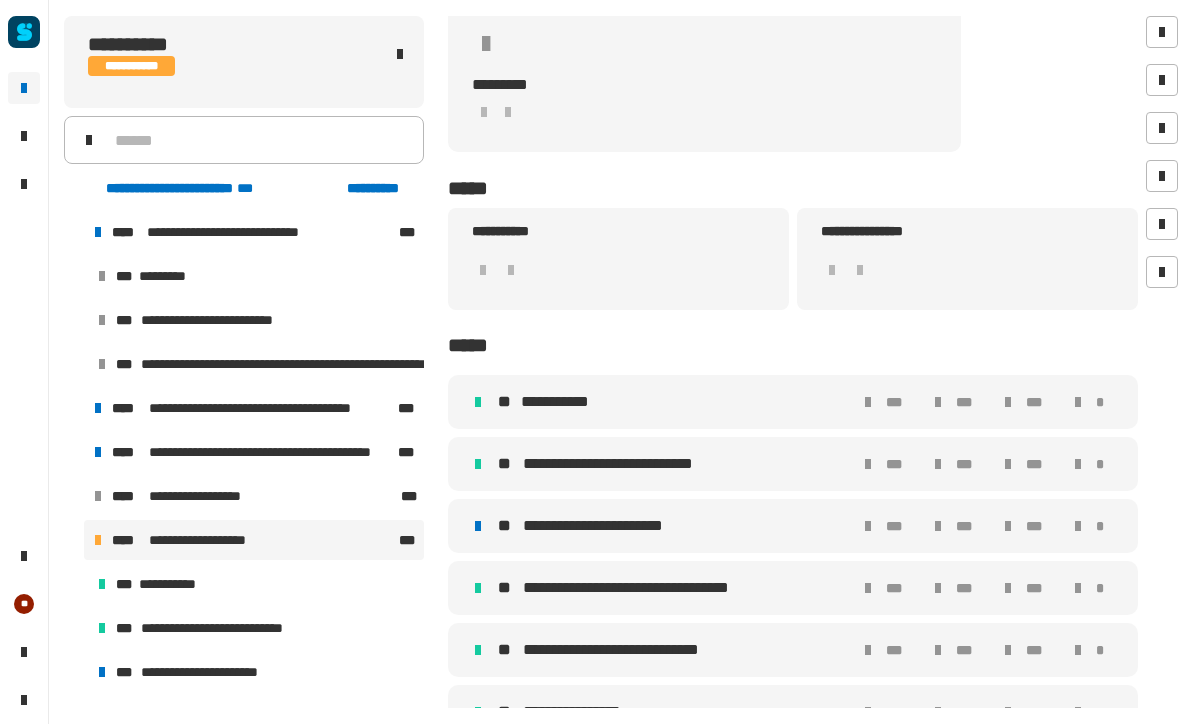 click on "**********" at bounding box center (607, 526) 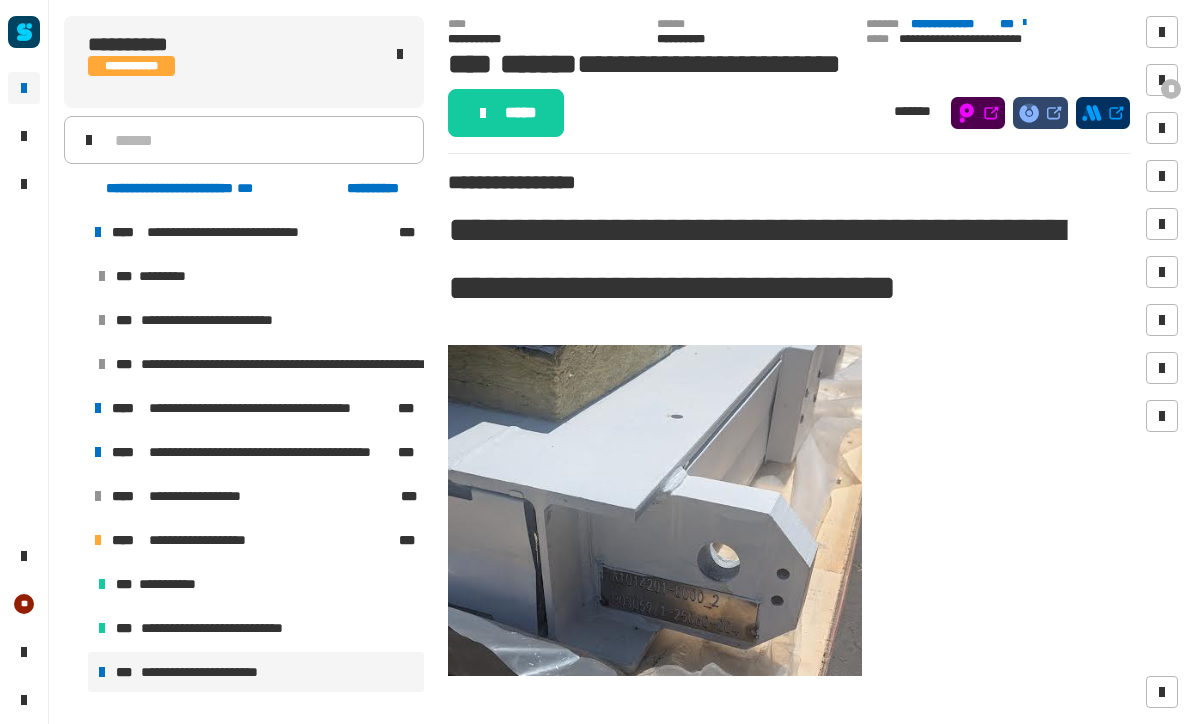 click on "*****" 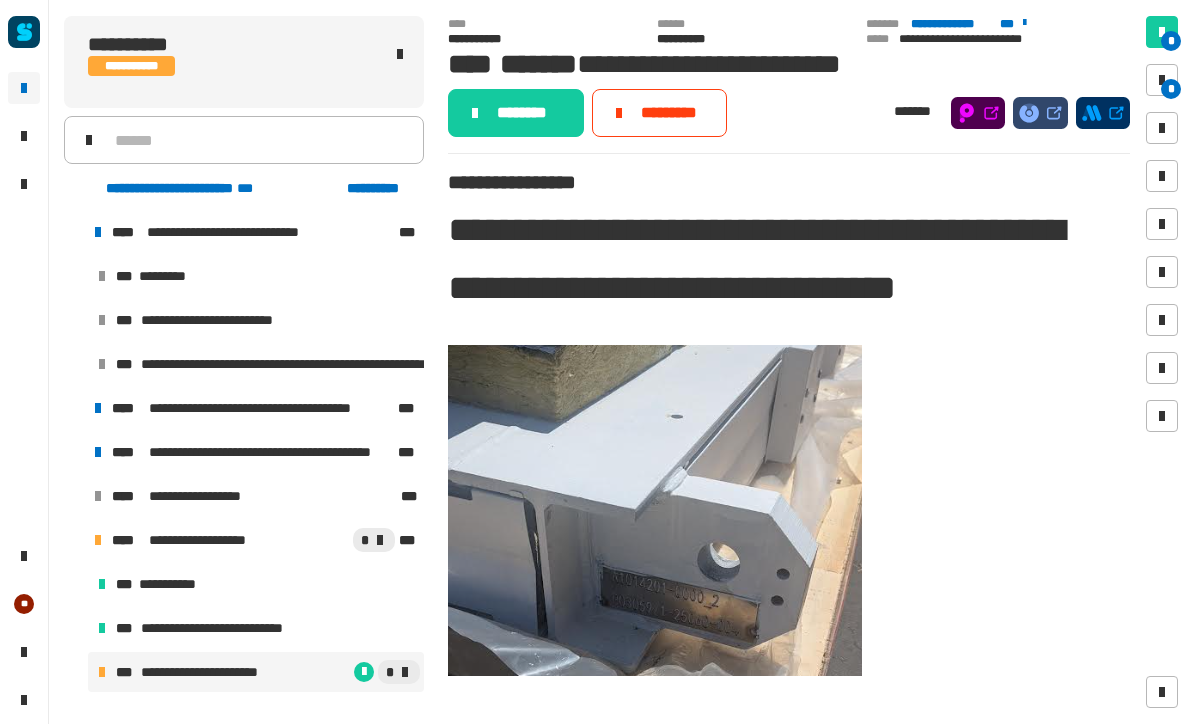 click at bounding box center [1162, 80] 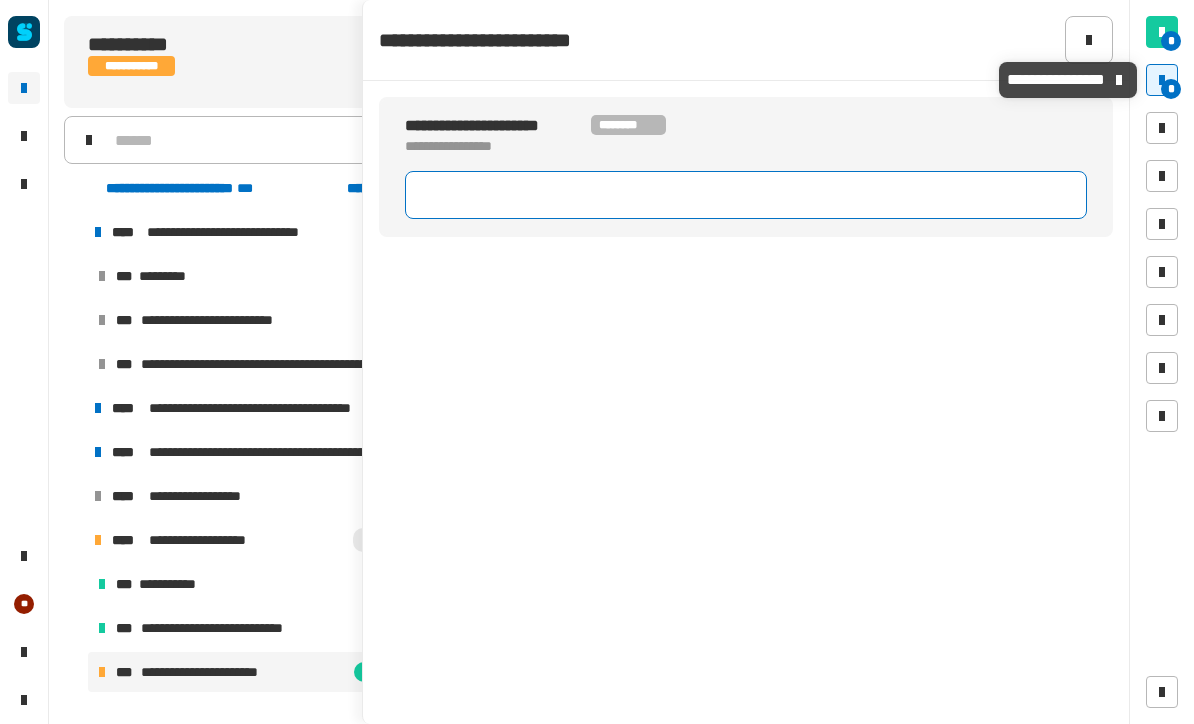 click 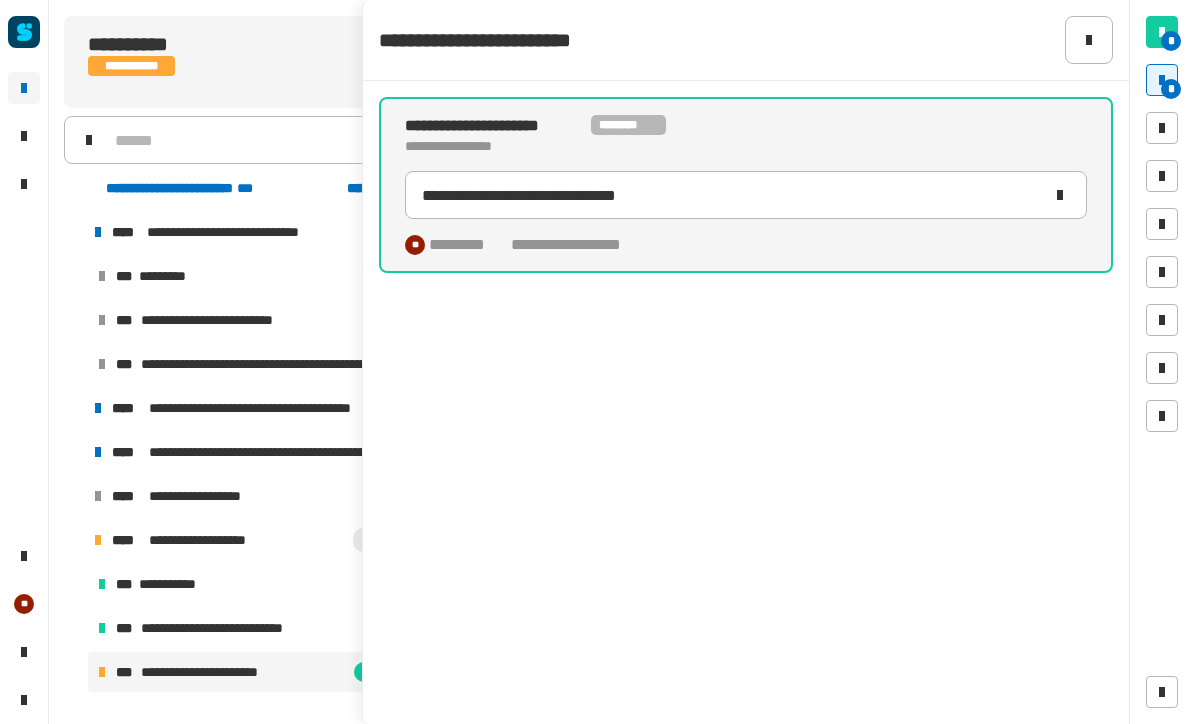 click on "[FIRST] [LAST]" 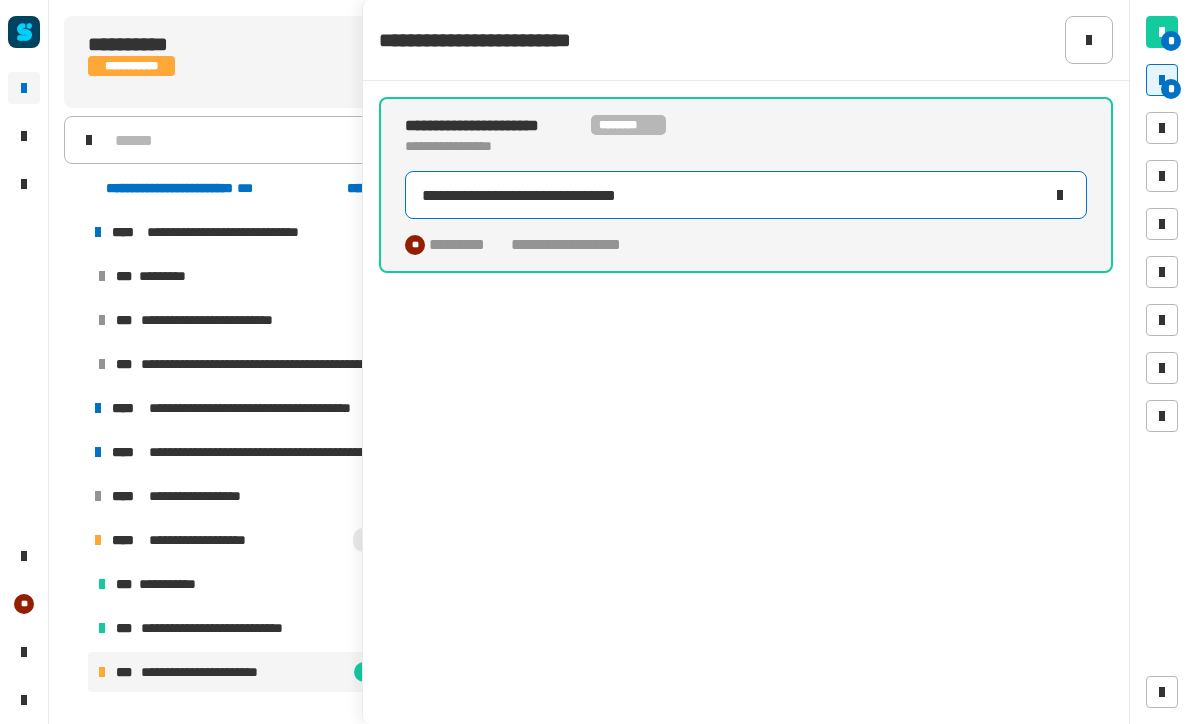 click on "**********" 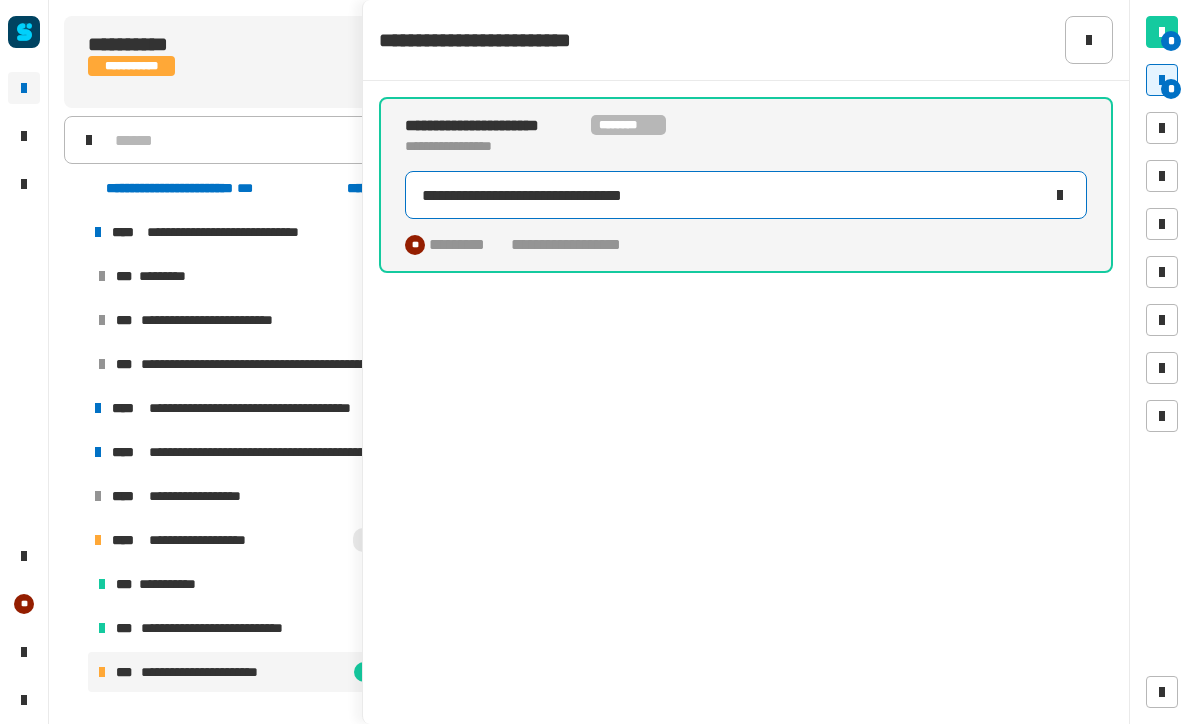 click on "**********" 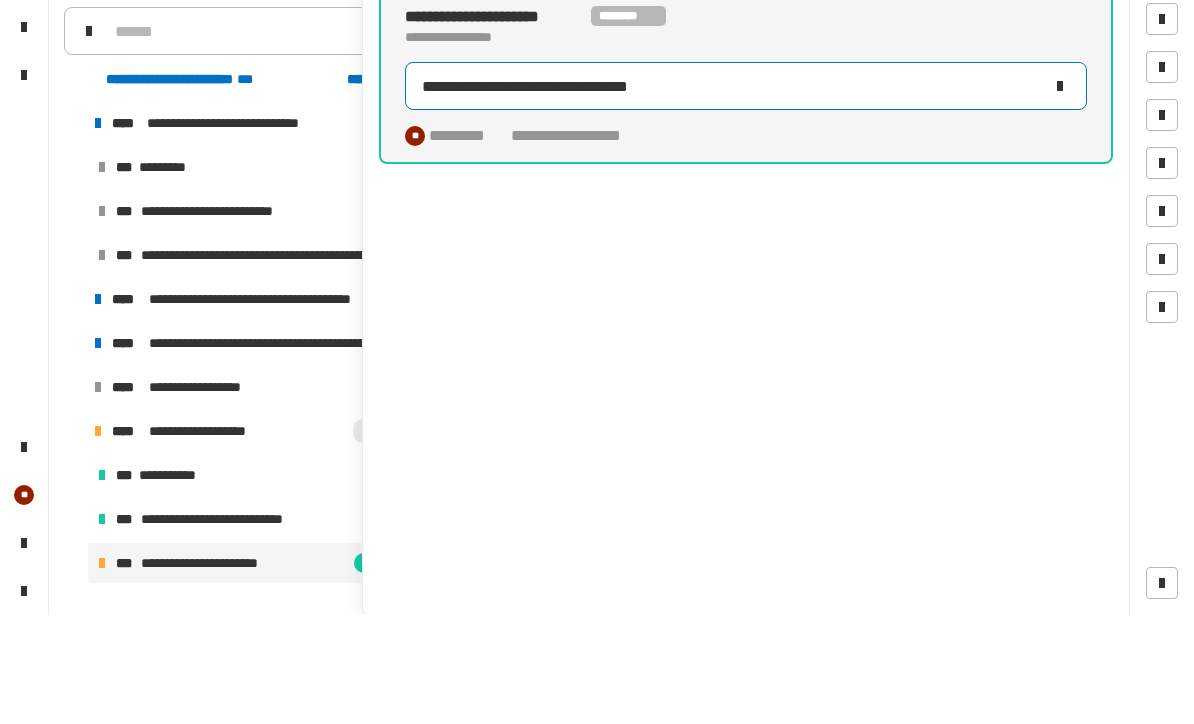click on "**********" 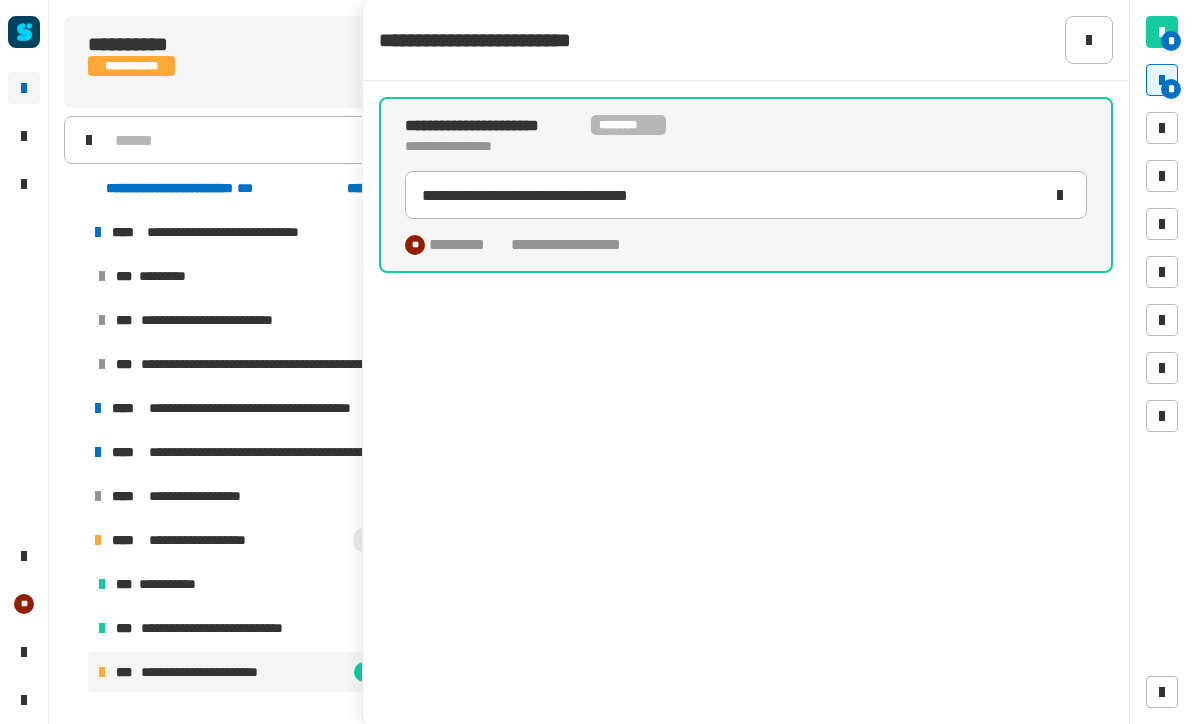 click on "*" at bounding box center (1171, 89) 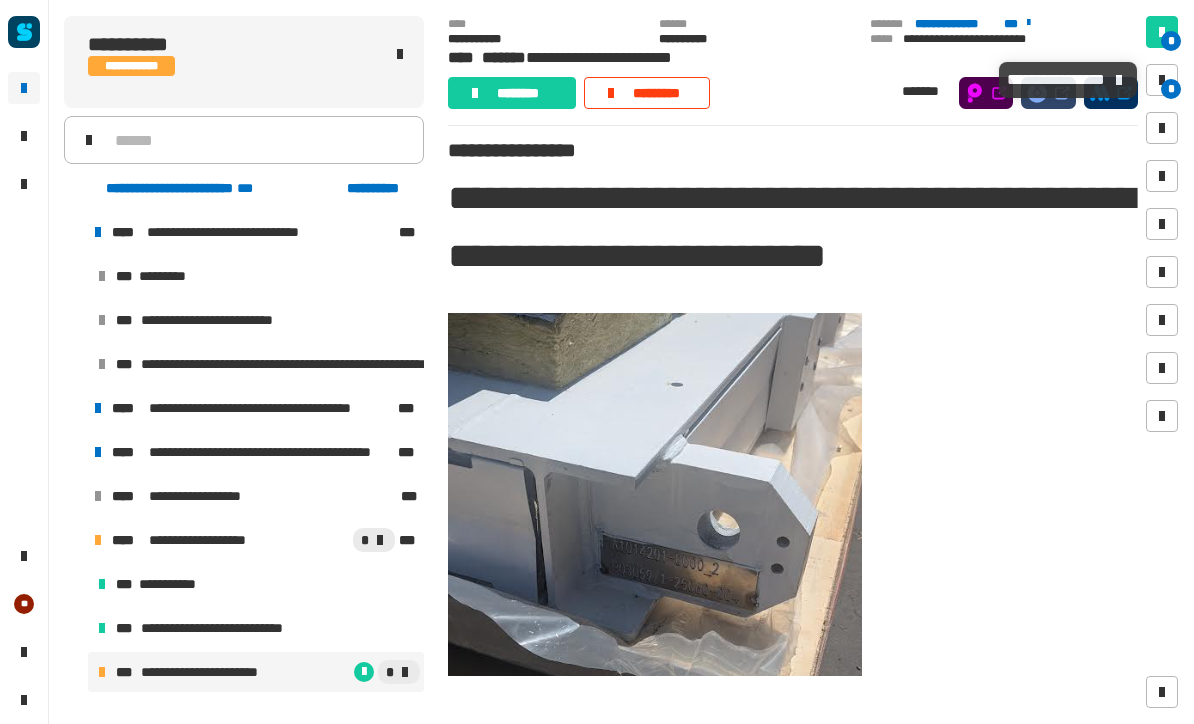 scroll, scrollTop: 5, scrollLeft: 0, axis: vertical 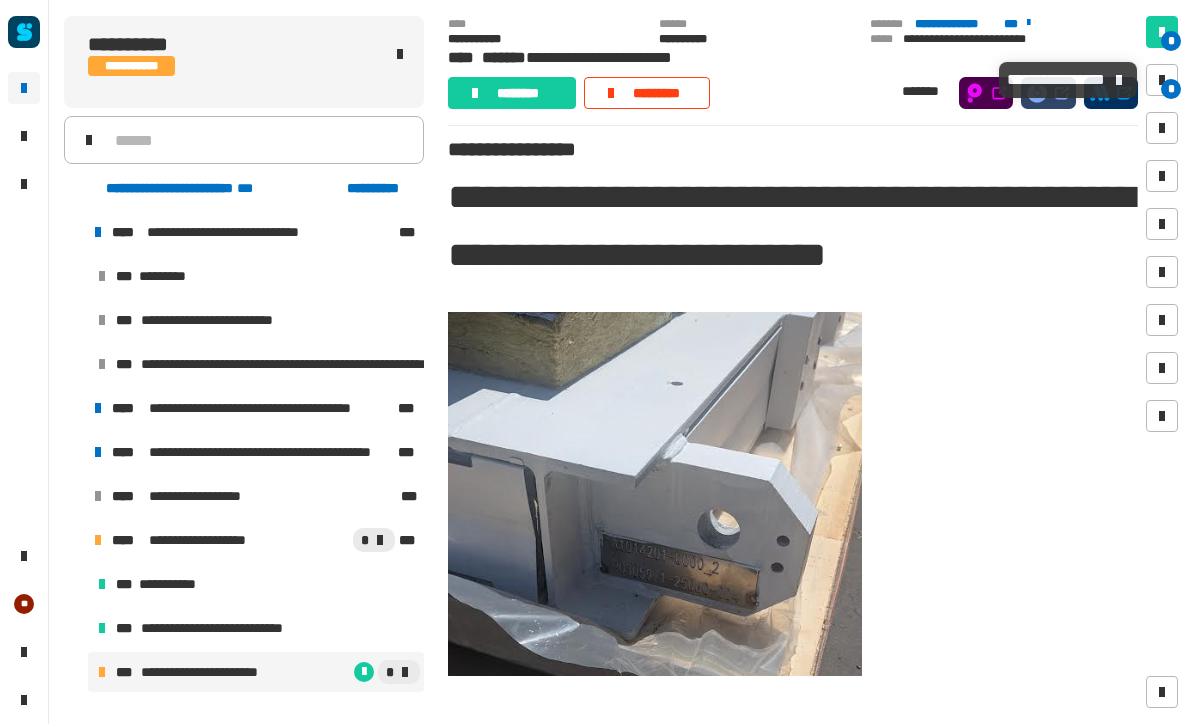 click on "********" 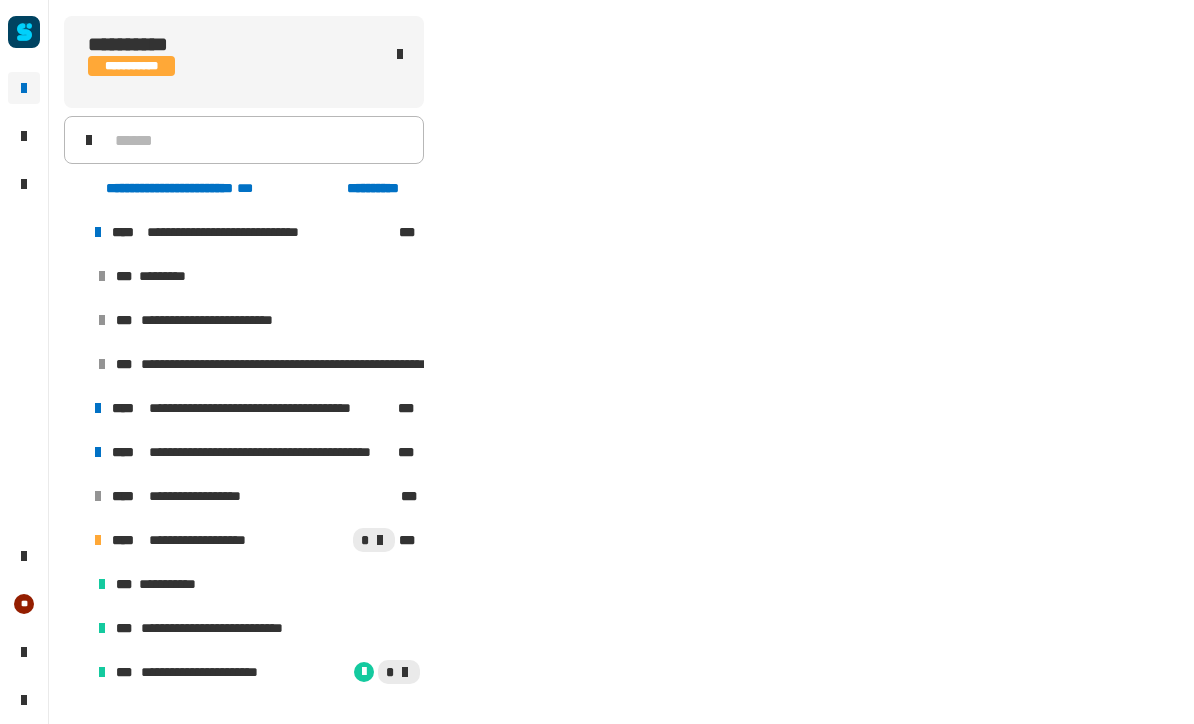 scroll, scrollTop: 236, scrollLeft: 0, axis: vertical 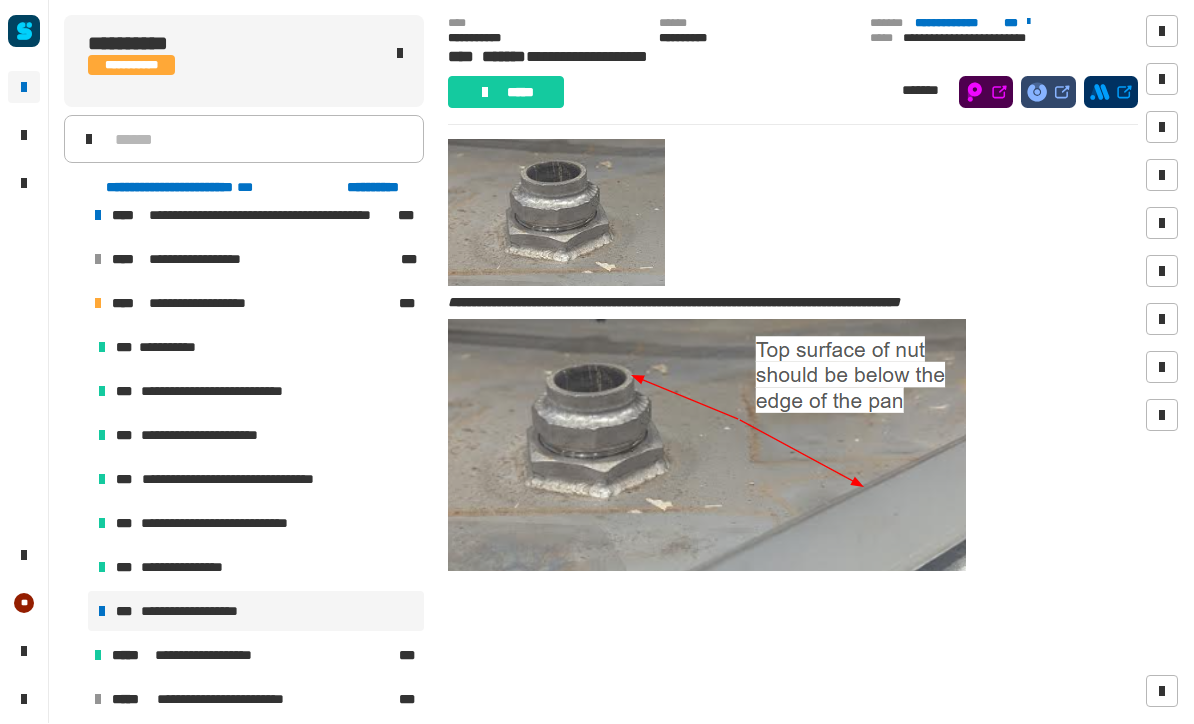 click on "*****" 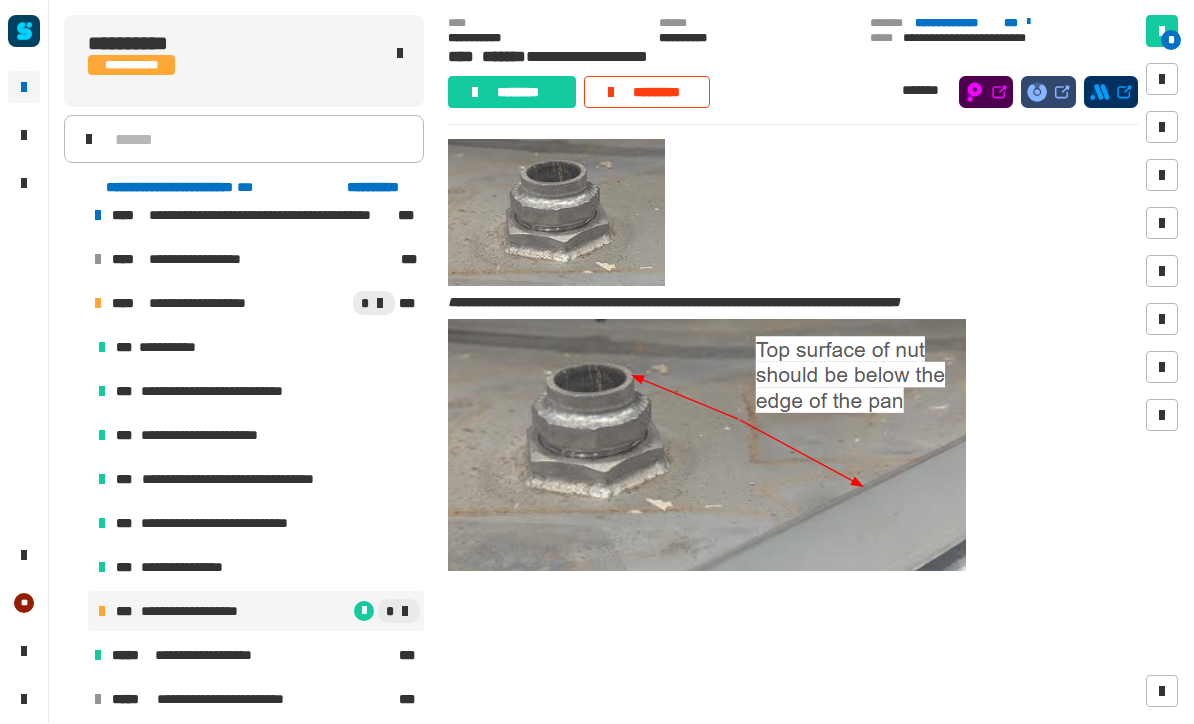 click on "********" 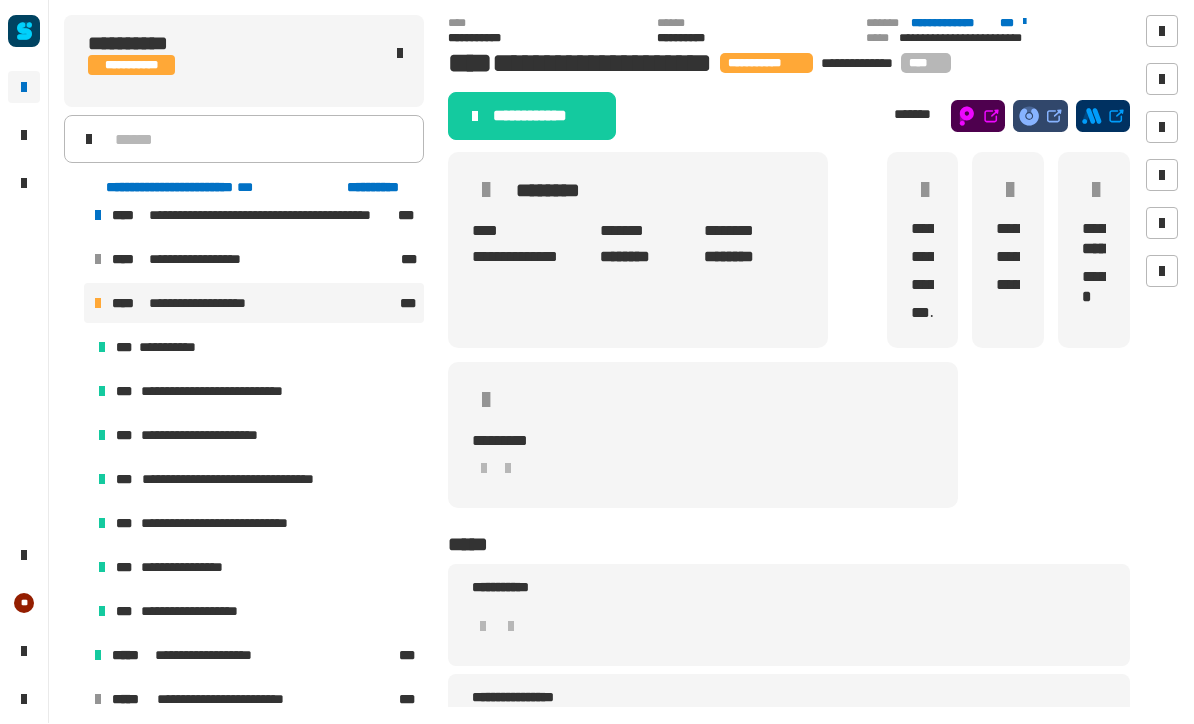 click on "**********" 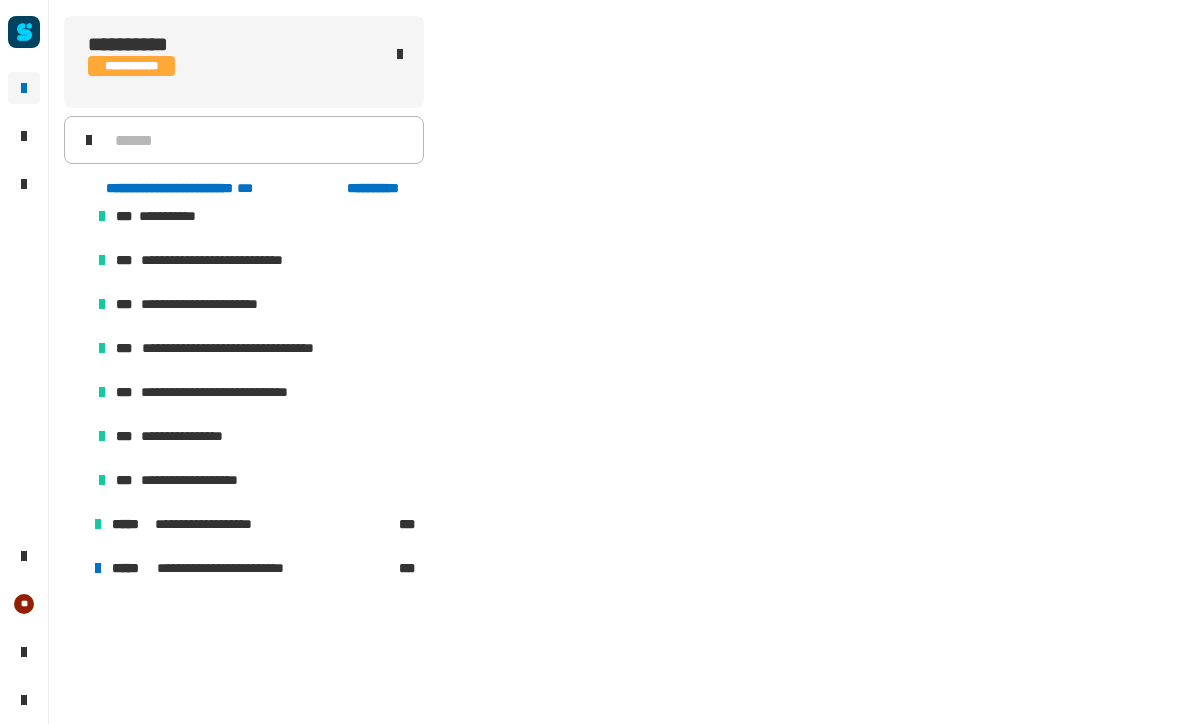 scroll, scrollTop: 0, scrollLeft: 0, axis: both 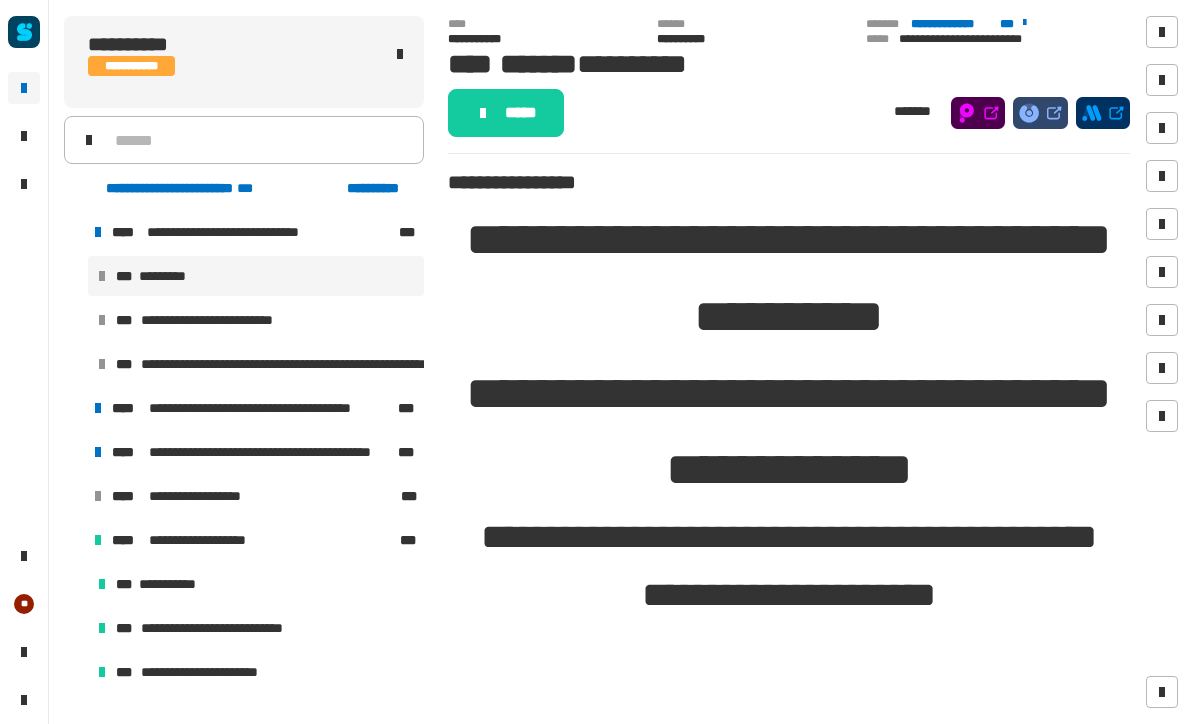 click on "[FIRST] [LAST] [STREET]" at bounding box center (254, 232) 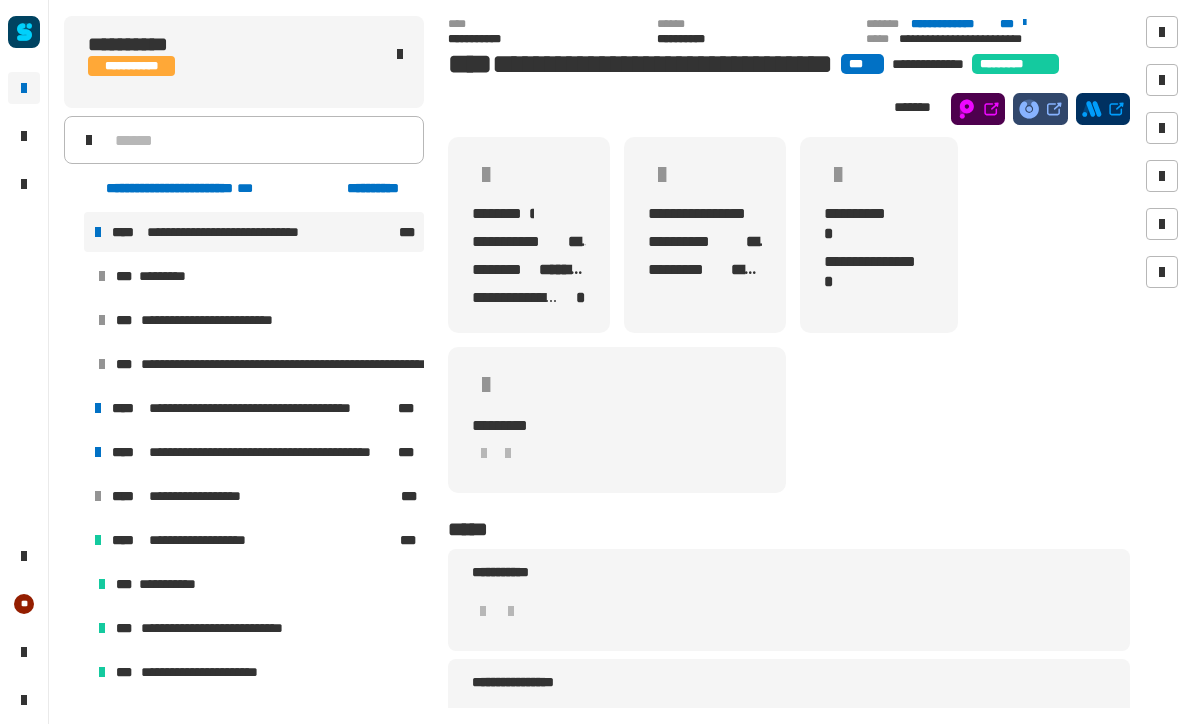 click on "[FIRST] [LAST] [STREET] [NUMBER] [CITY] [STATE] [ZIP] [PHONE] [EMAIL] [SSN] [DLN] [CCNUM] [DOB] [ADDRESS]" 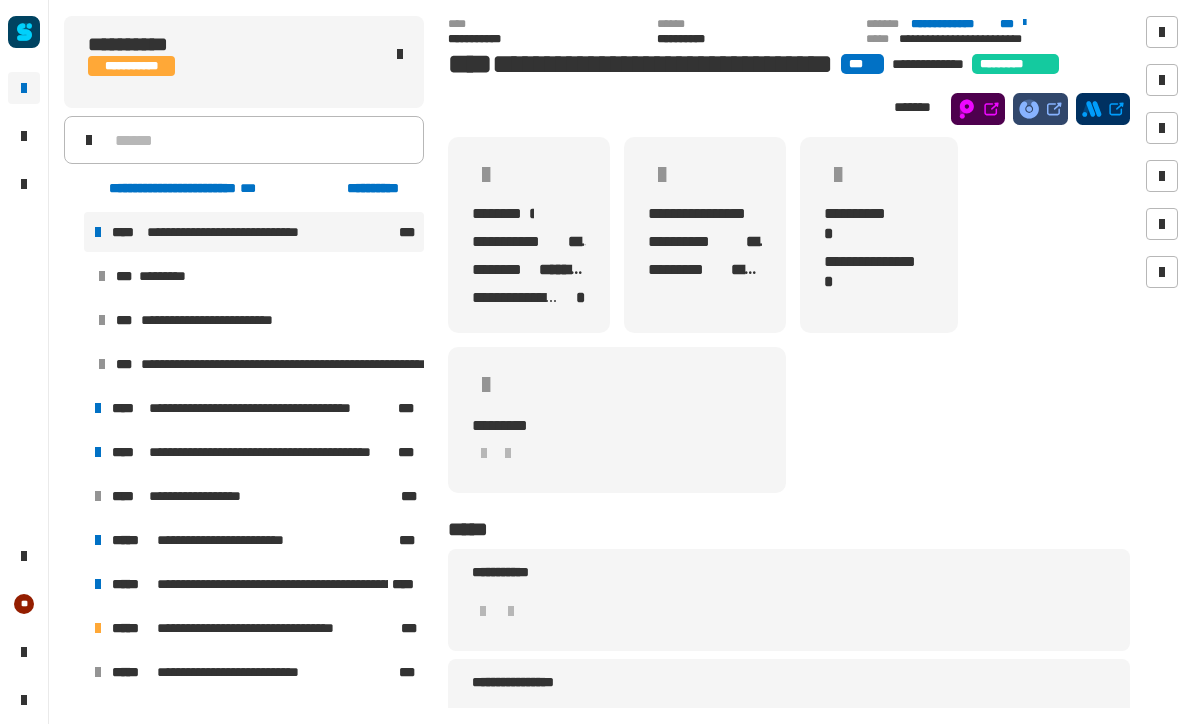 click at bounding box center [74, 232] 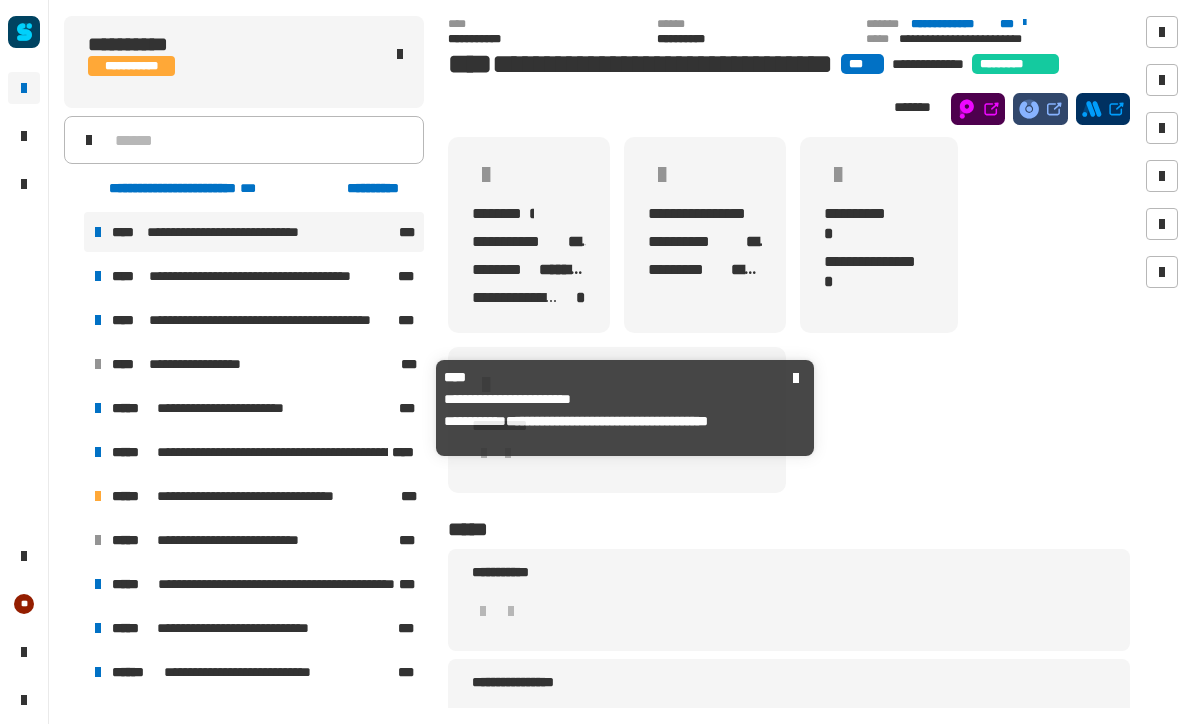click on "**********" at bounding box center [253, 408] 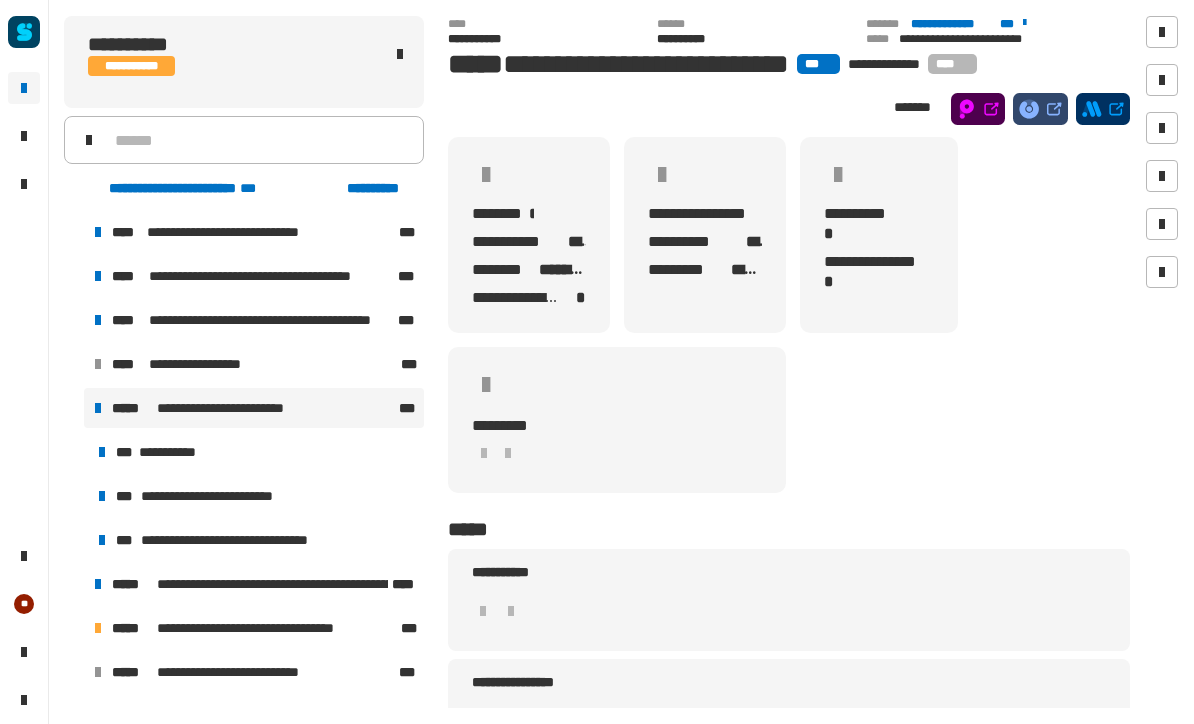 click on "**********" at bounding box center [174, 452] 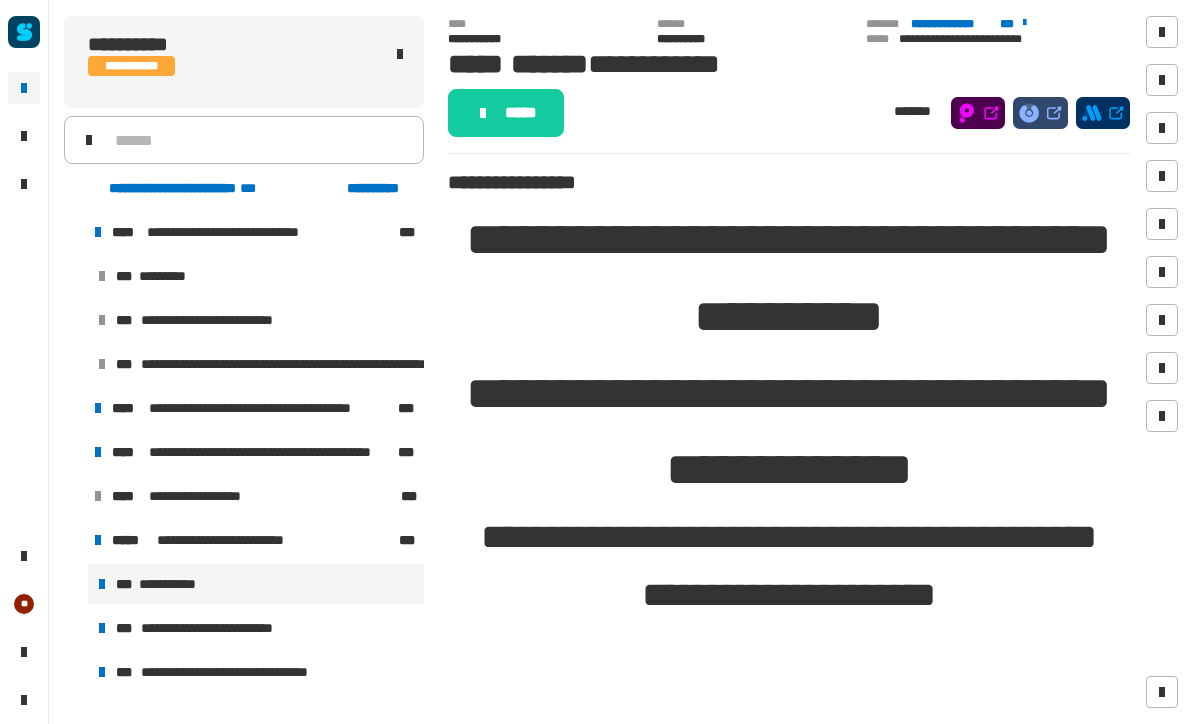 click on "*****" 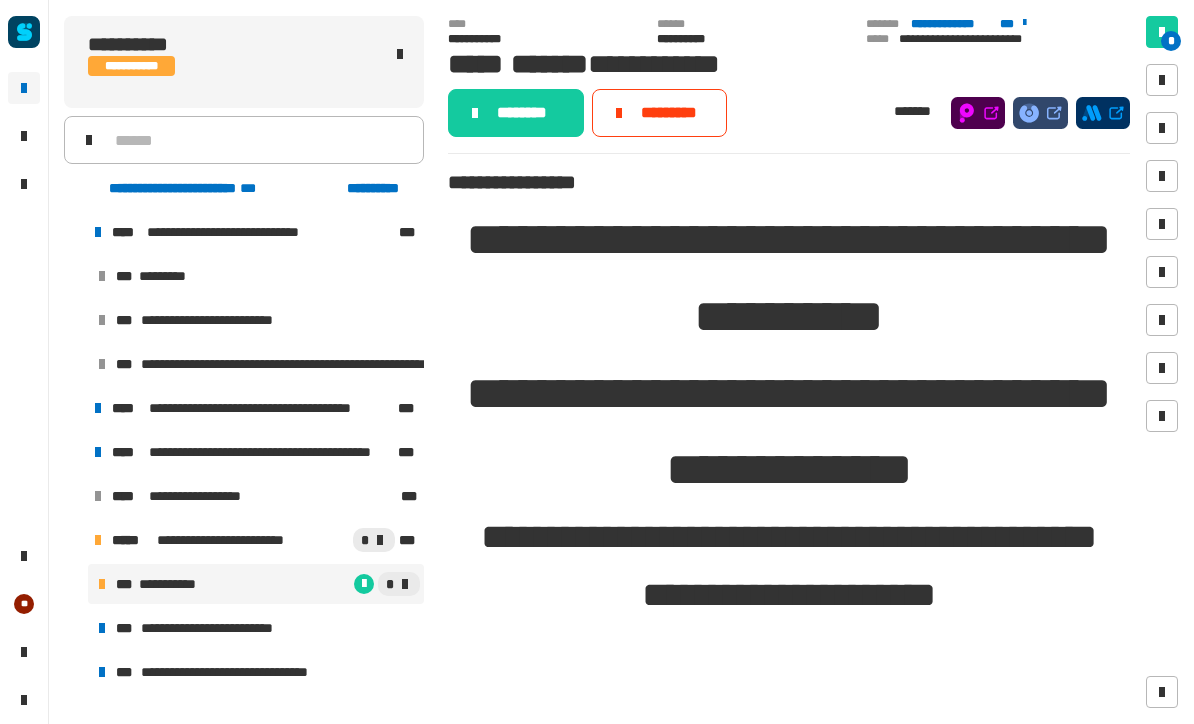 click on "********" 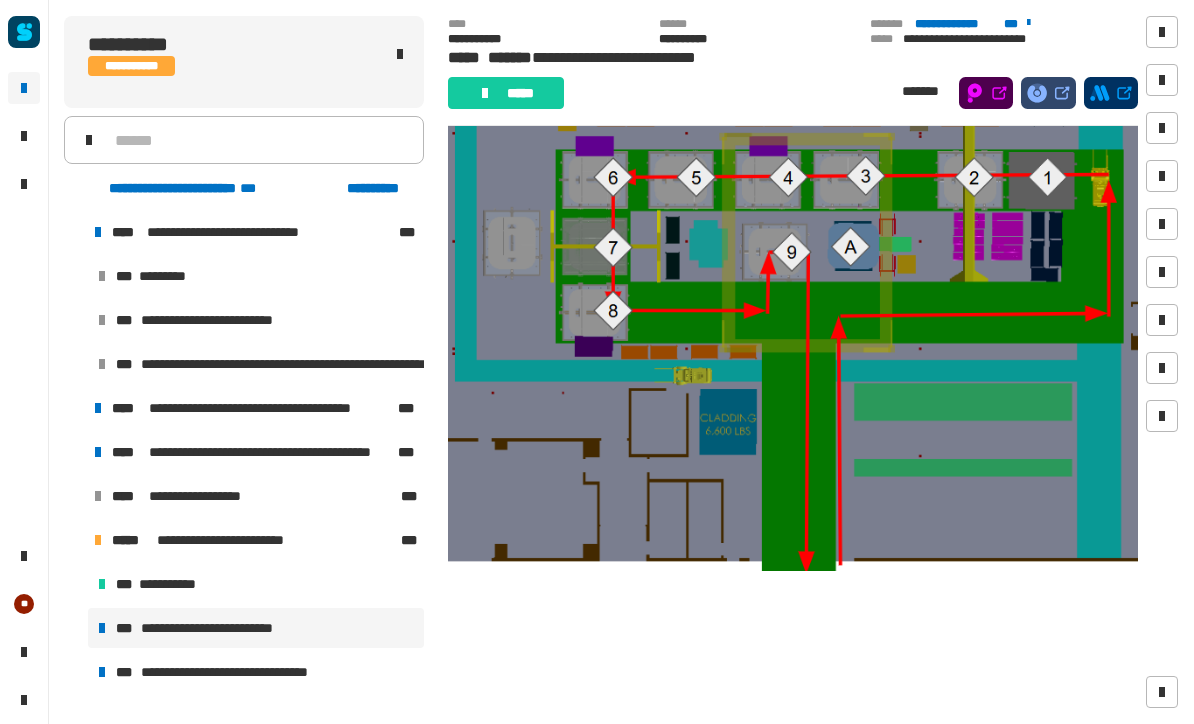 scroll, scrollTop: 3389, scrollLeft: 0, axis: vertical 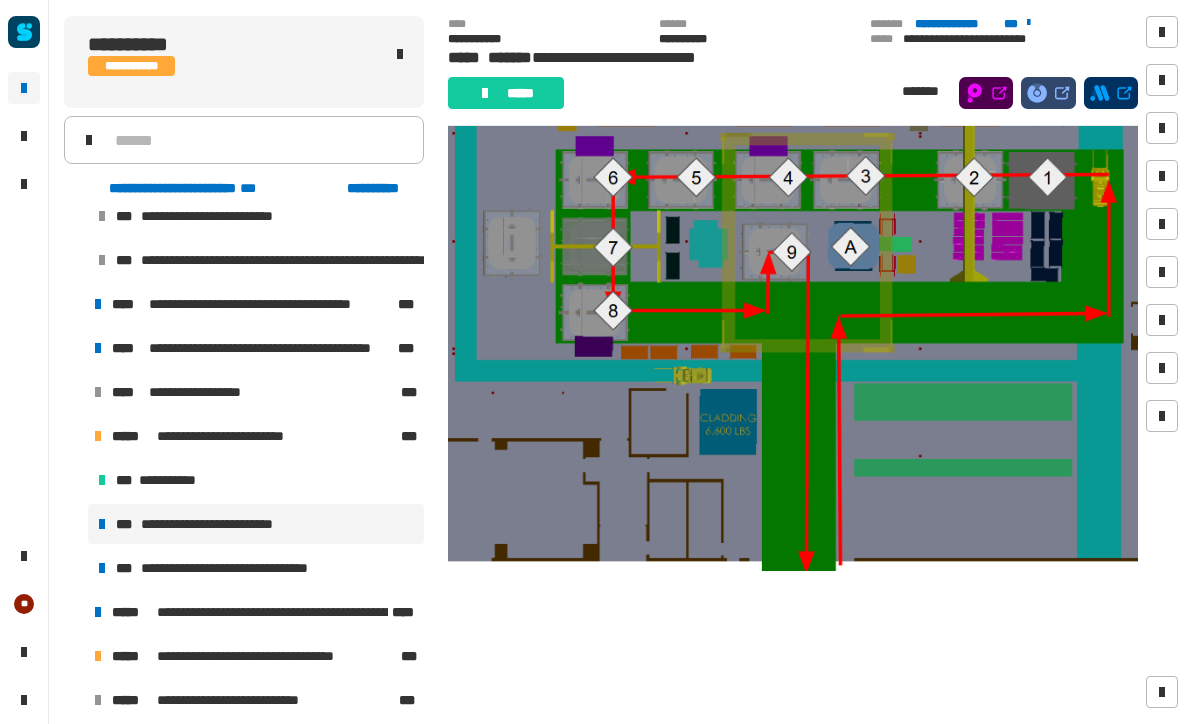 click on "*****" 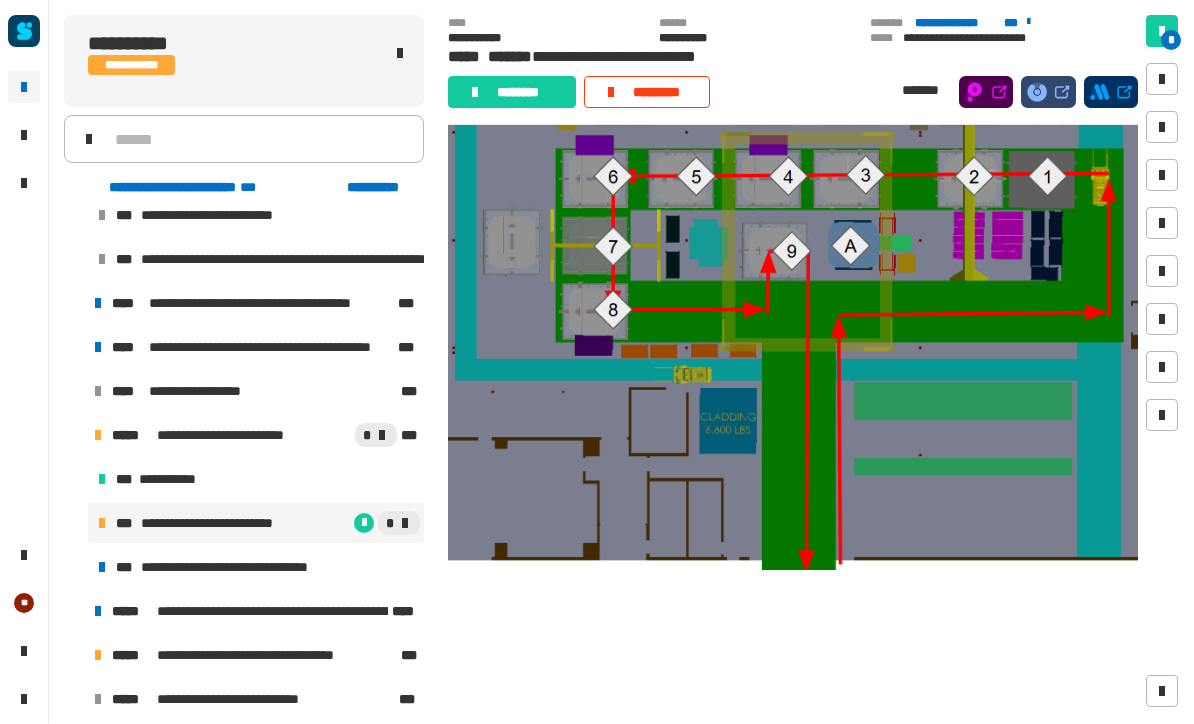 click on "********" 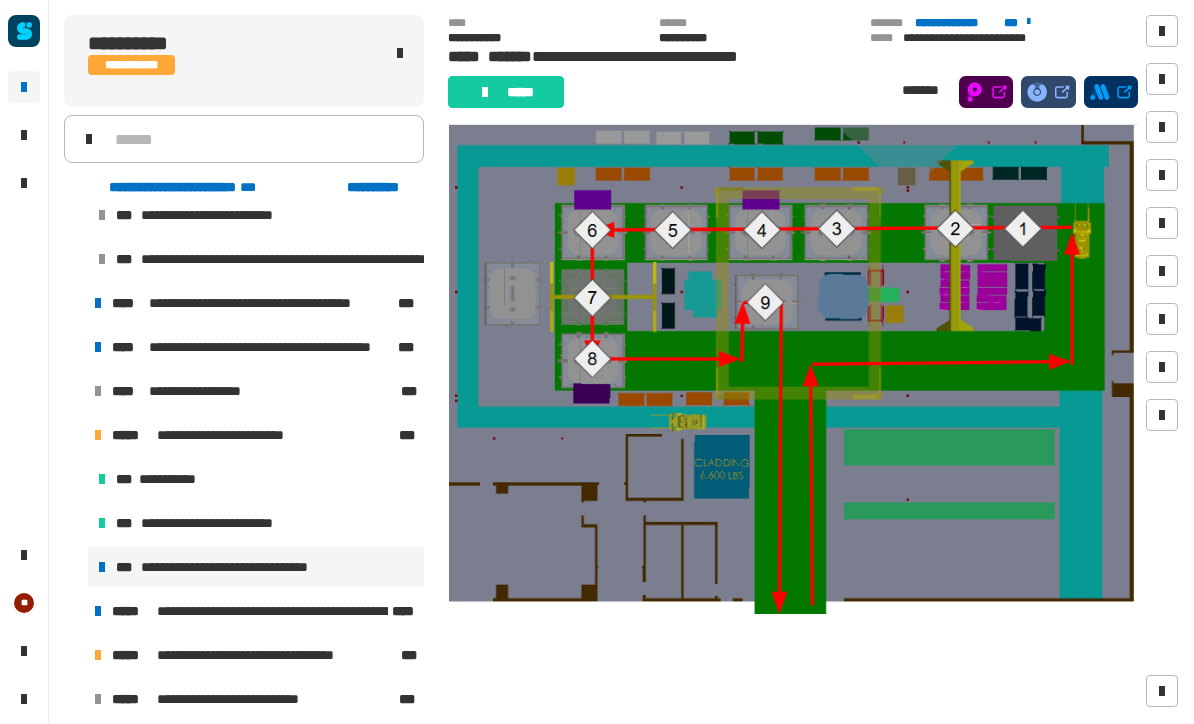 scroll, scrollTop: 73, scrollLeft: 0, axis: vertical 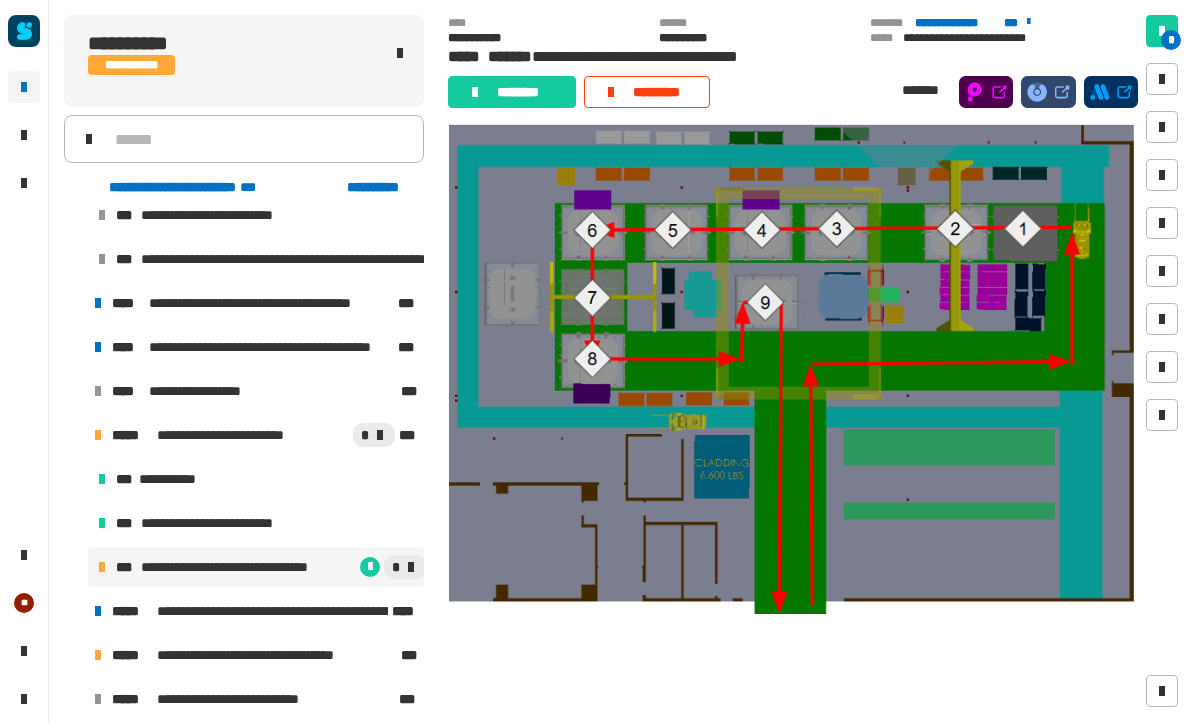 click on "********" 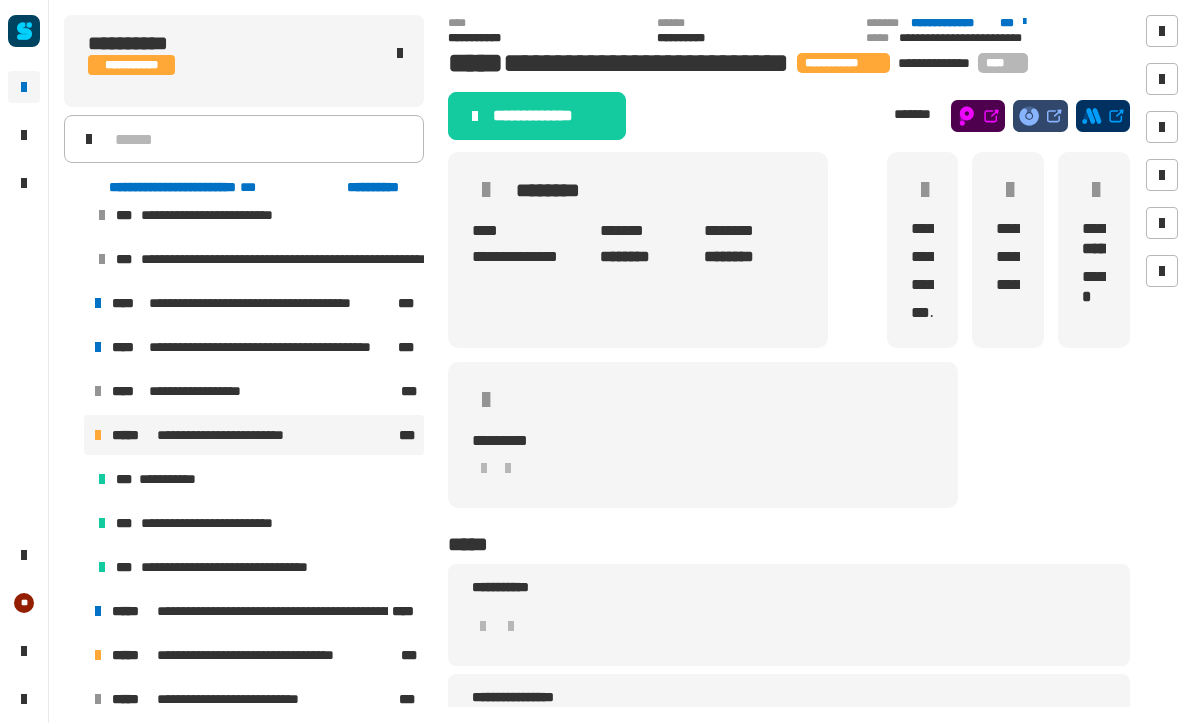 click on "[FIRST] [LAST] [ADDRESS]" at bounding box center [254, 612] 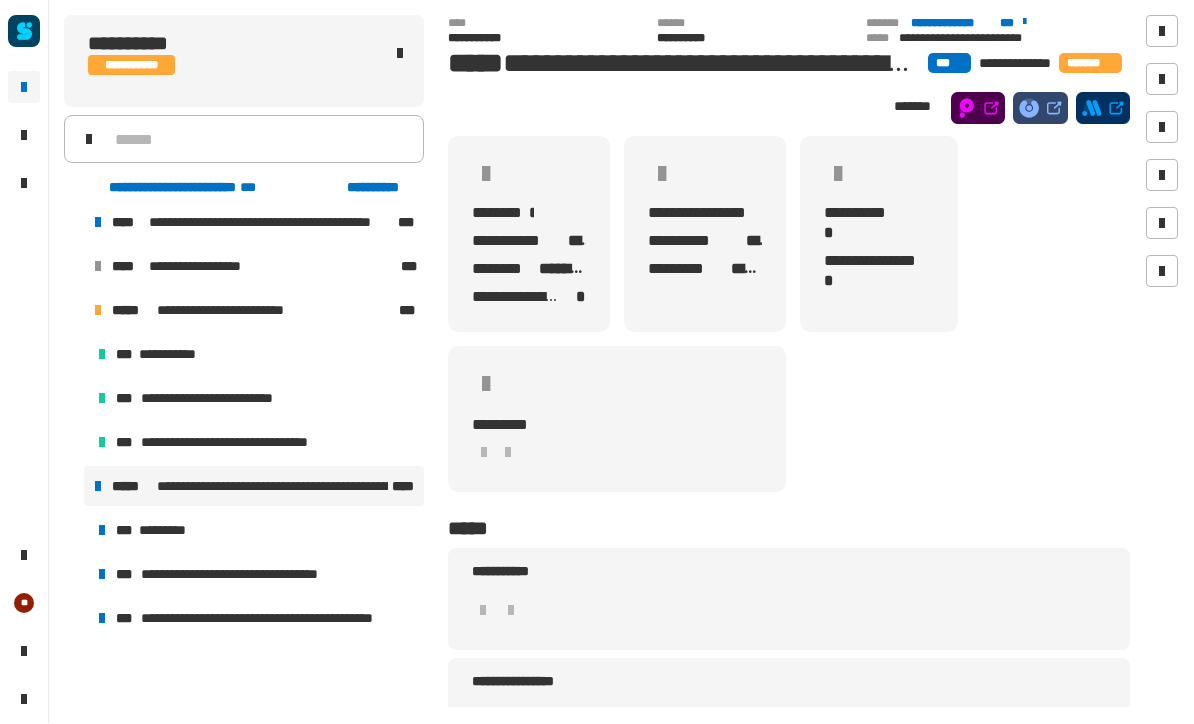 scroll, scrollTop: 238, scrollLeft: 0, axis: vertical 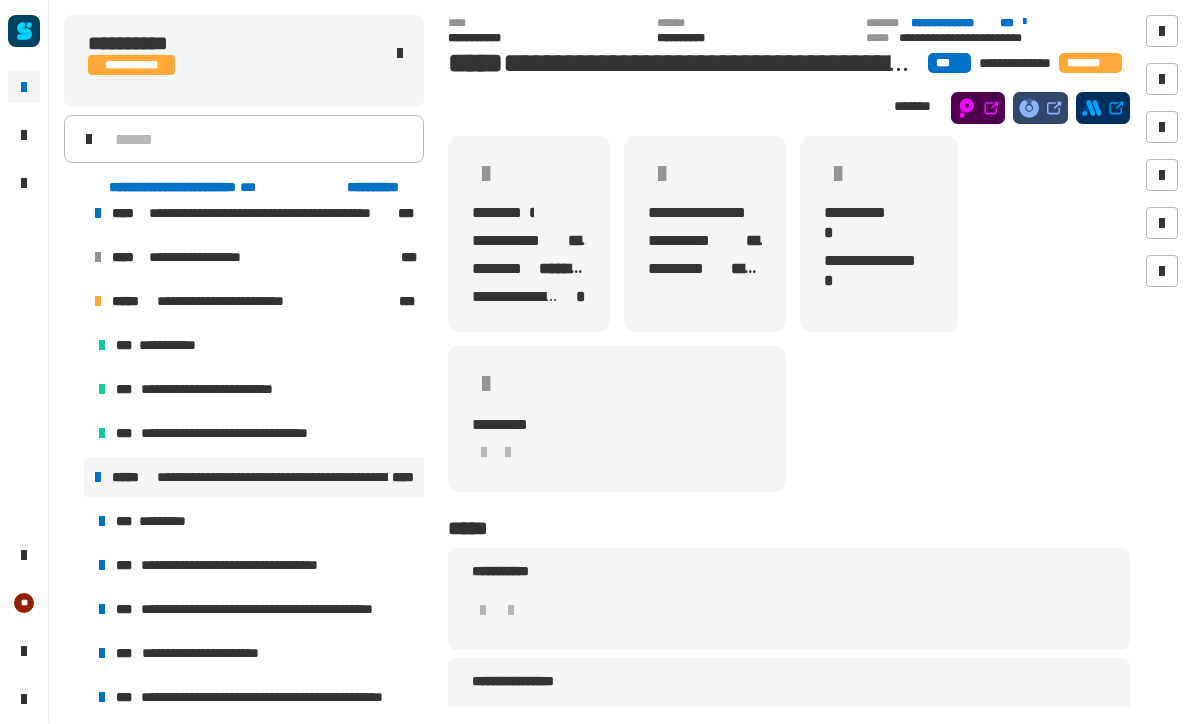 click on "**********" 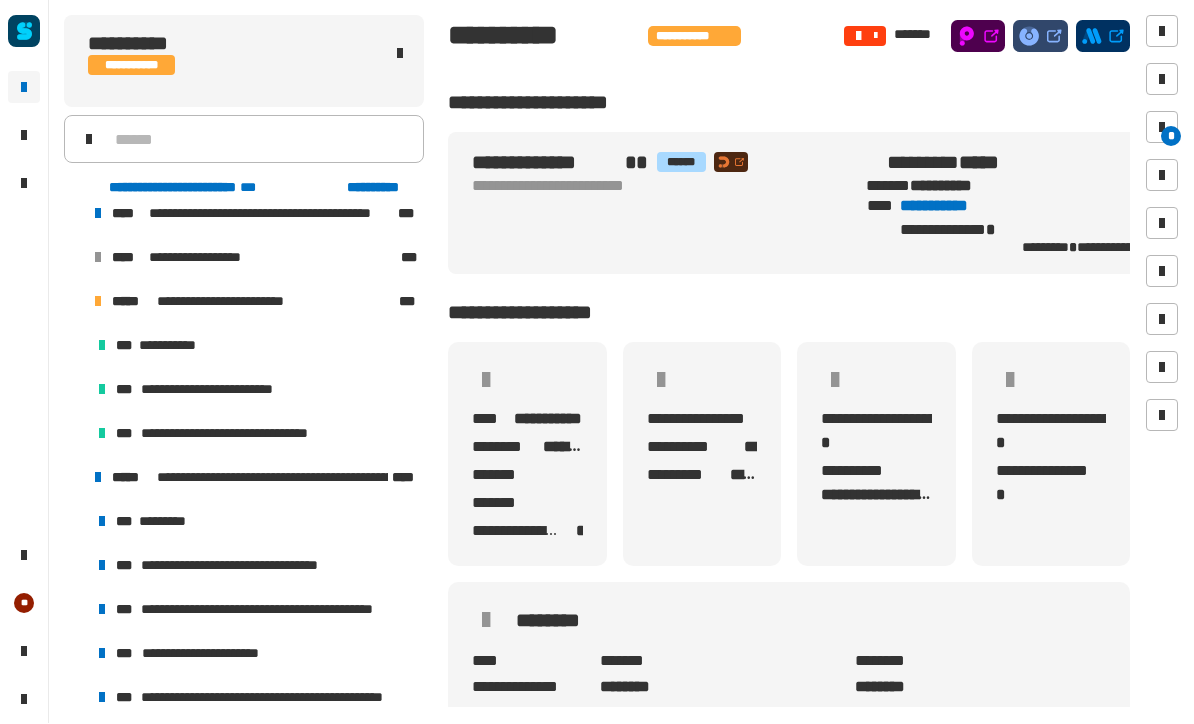 click on "**********" 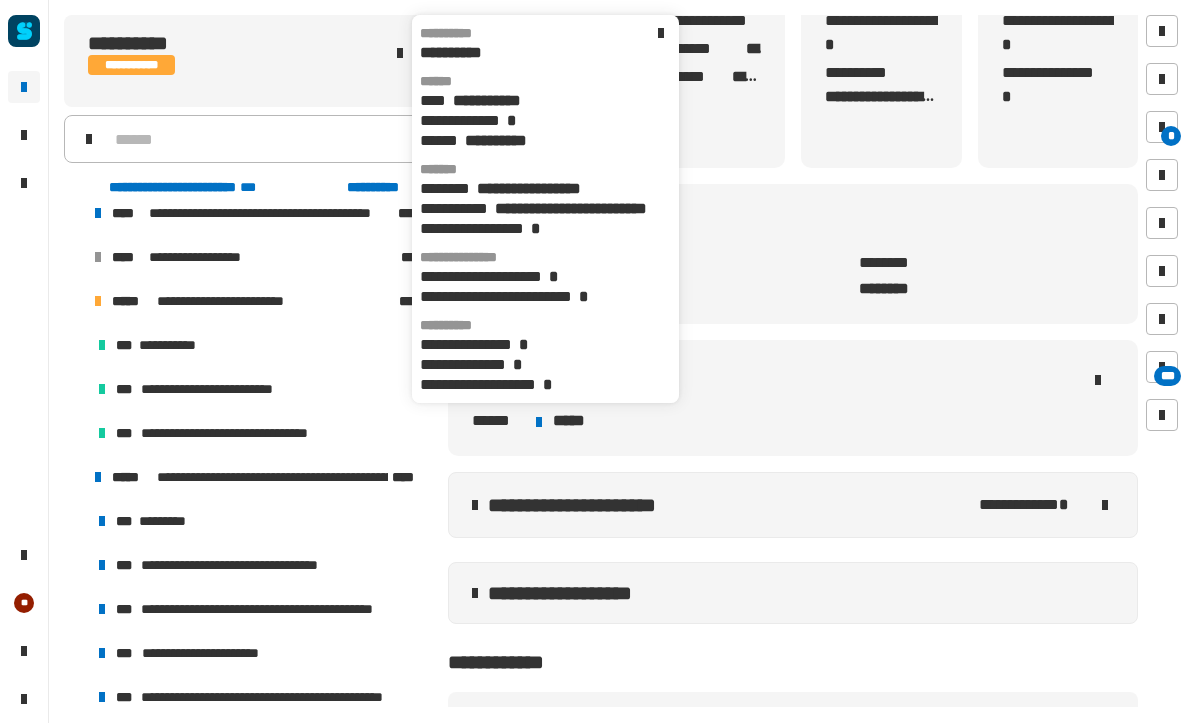 scroll, scrollTop: 401, scrollLeft: 0, axis: vertical 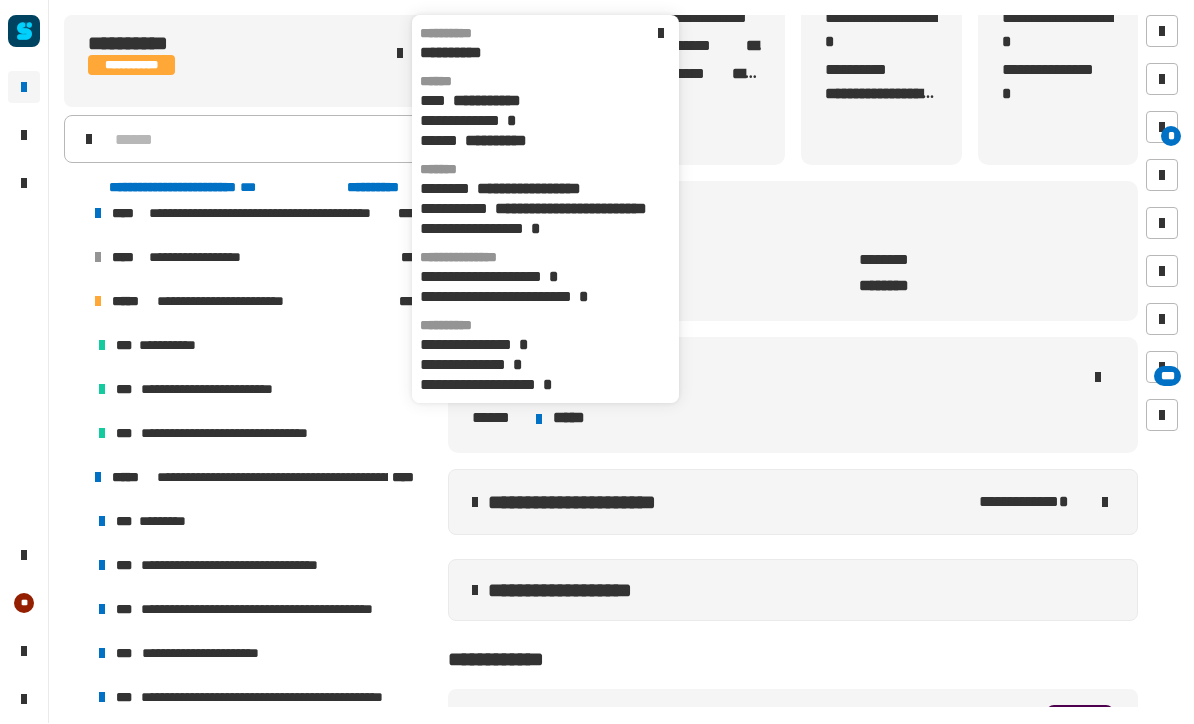 click 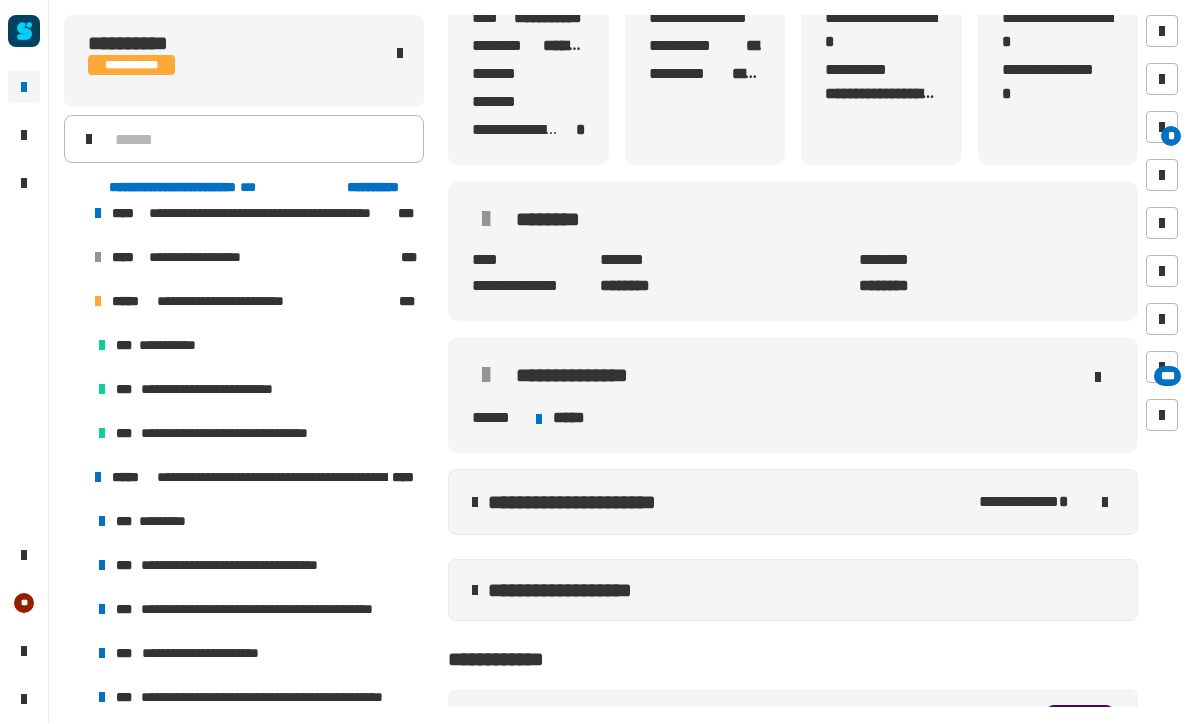 click on "**********" 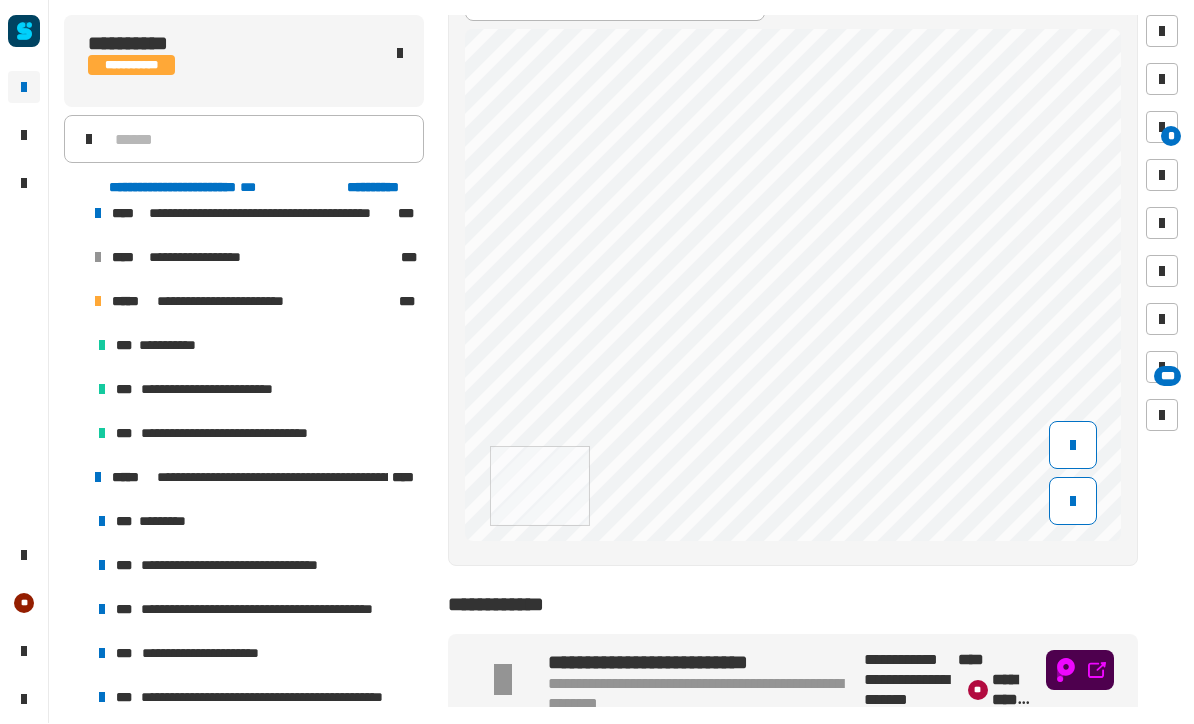 scroll, scrollTop: 1067, scrollLeft: 0, axis: vertical 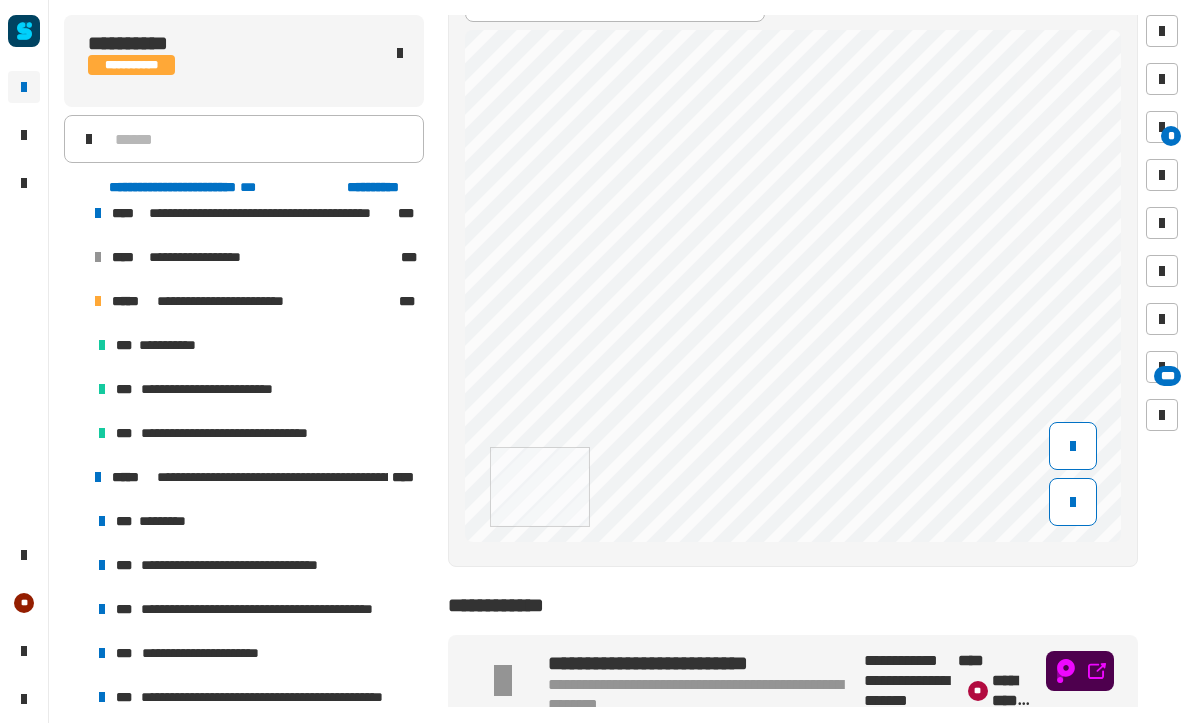 click on "**********" at bounding box center (254, 302) 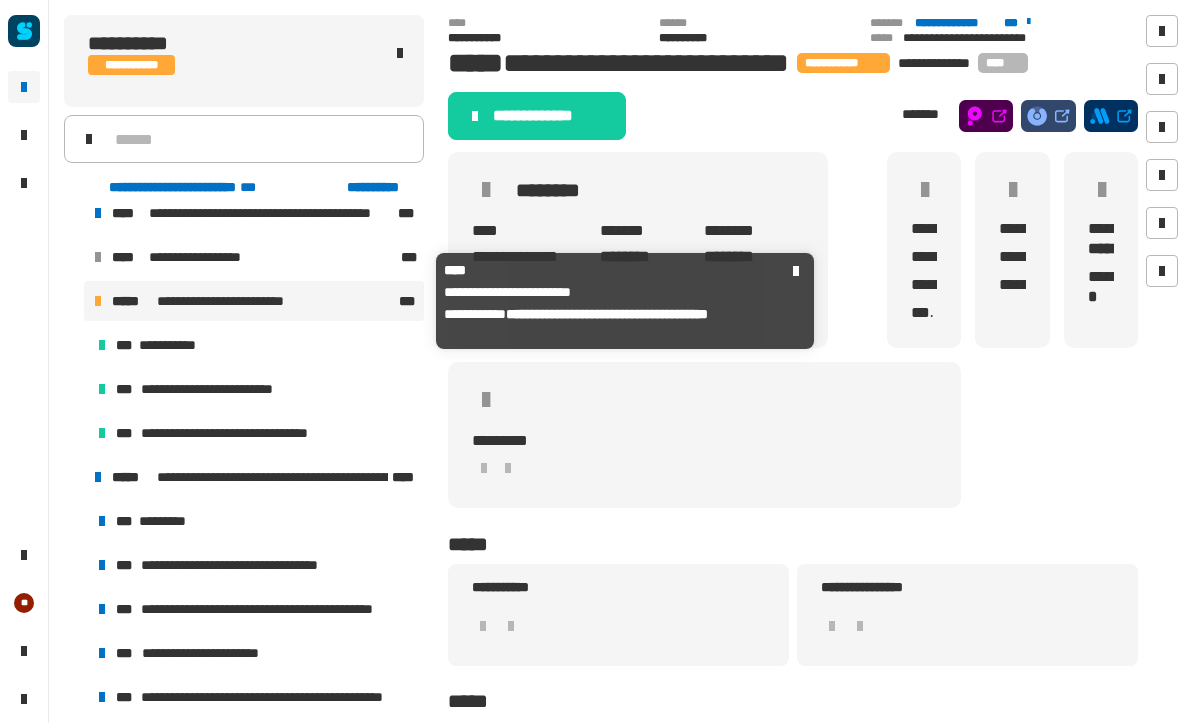 scroll, scrollTop: 0, scrollLeft: 0, axis: both 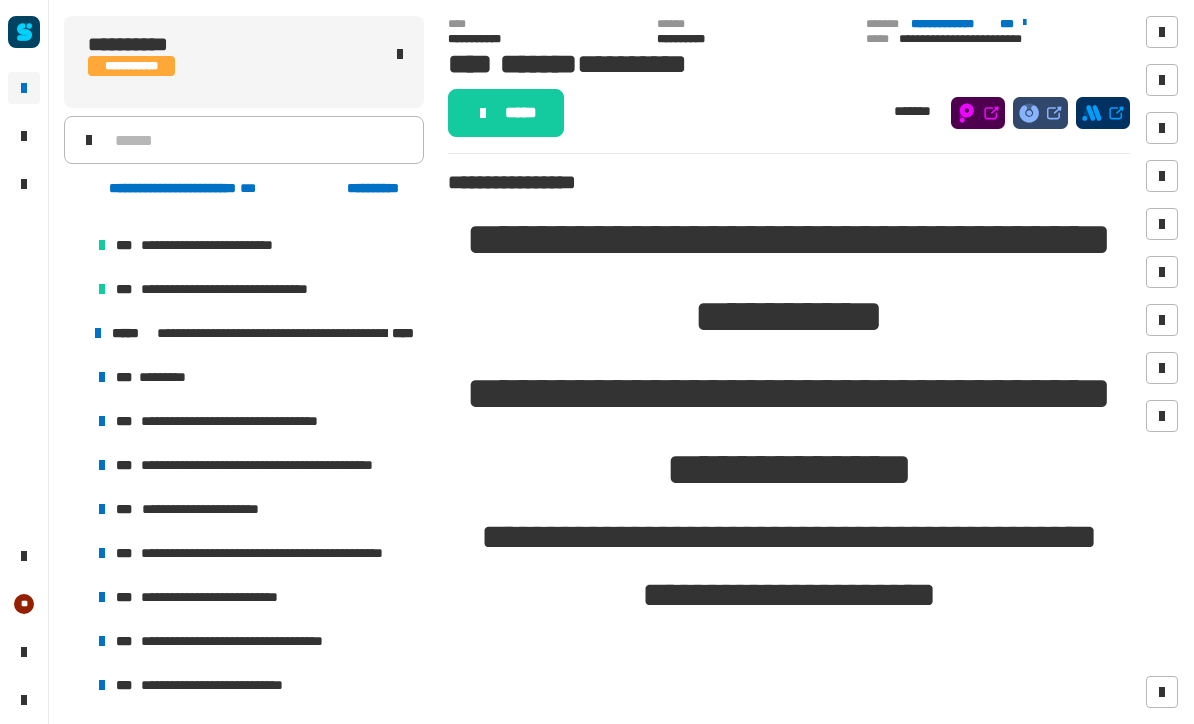 click on "[FIRST] [LAST] [ADDRESS]" at bounding box center (254, 333) 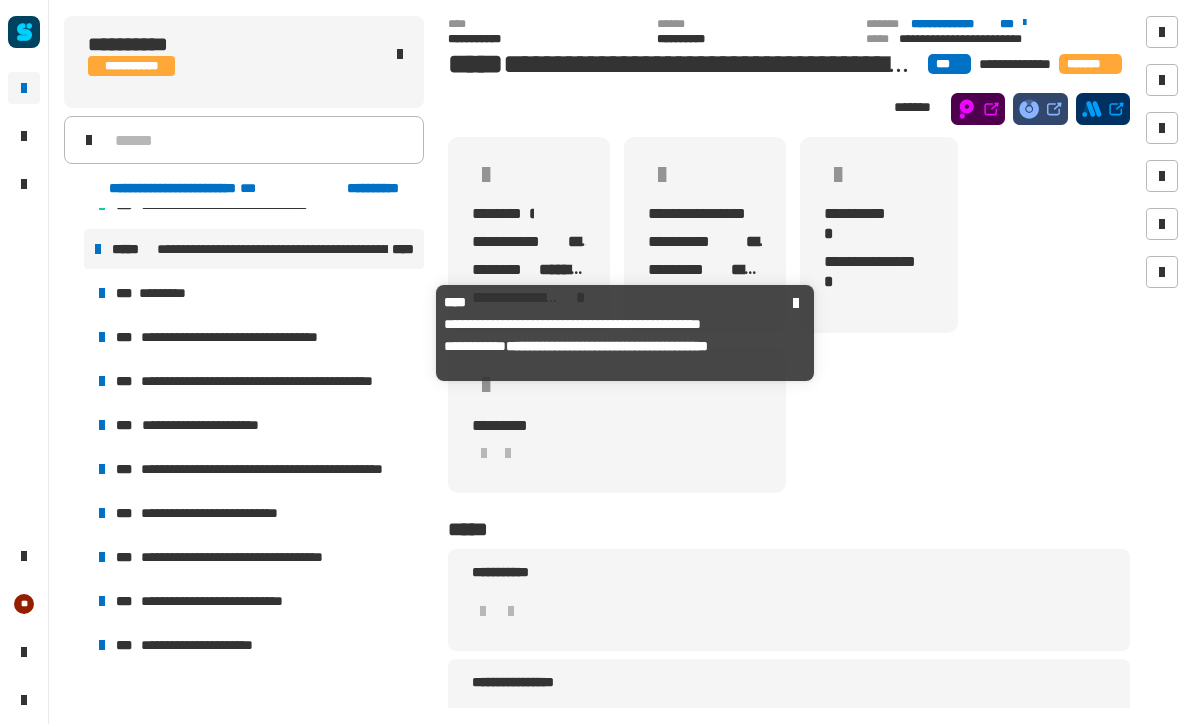 scroll, scrollTop: 478, scrollLeft: 0, axis: vertical 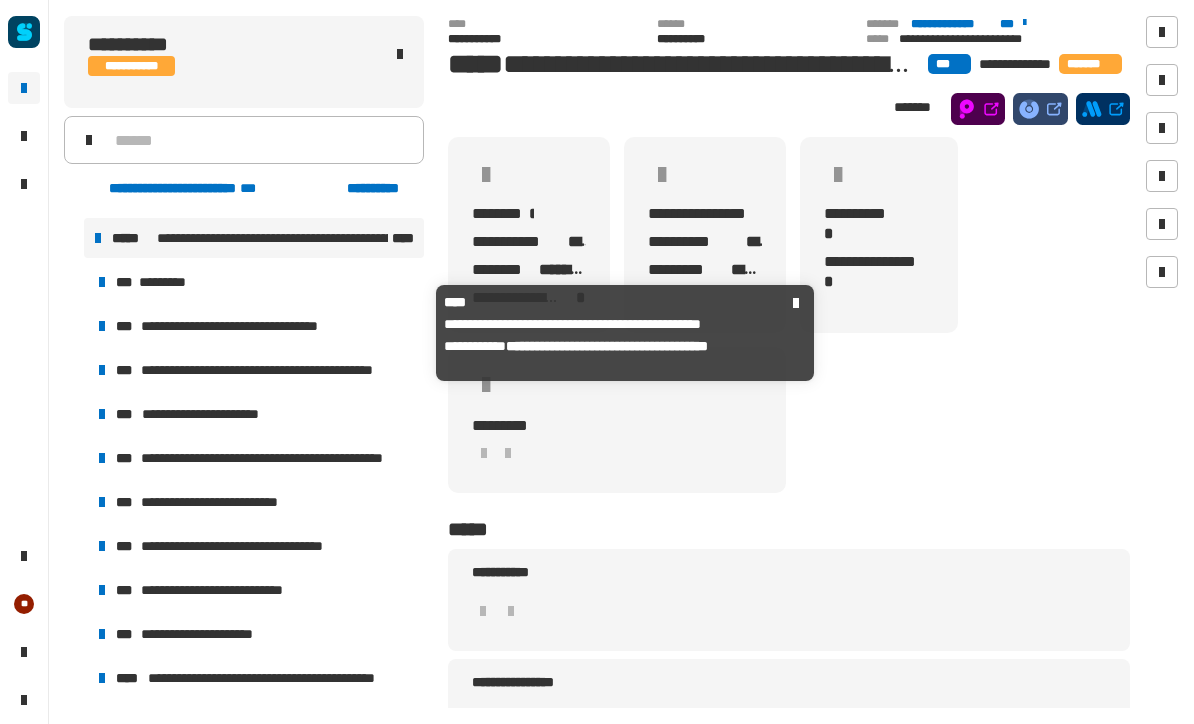 click at bounding box center (74, 238) 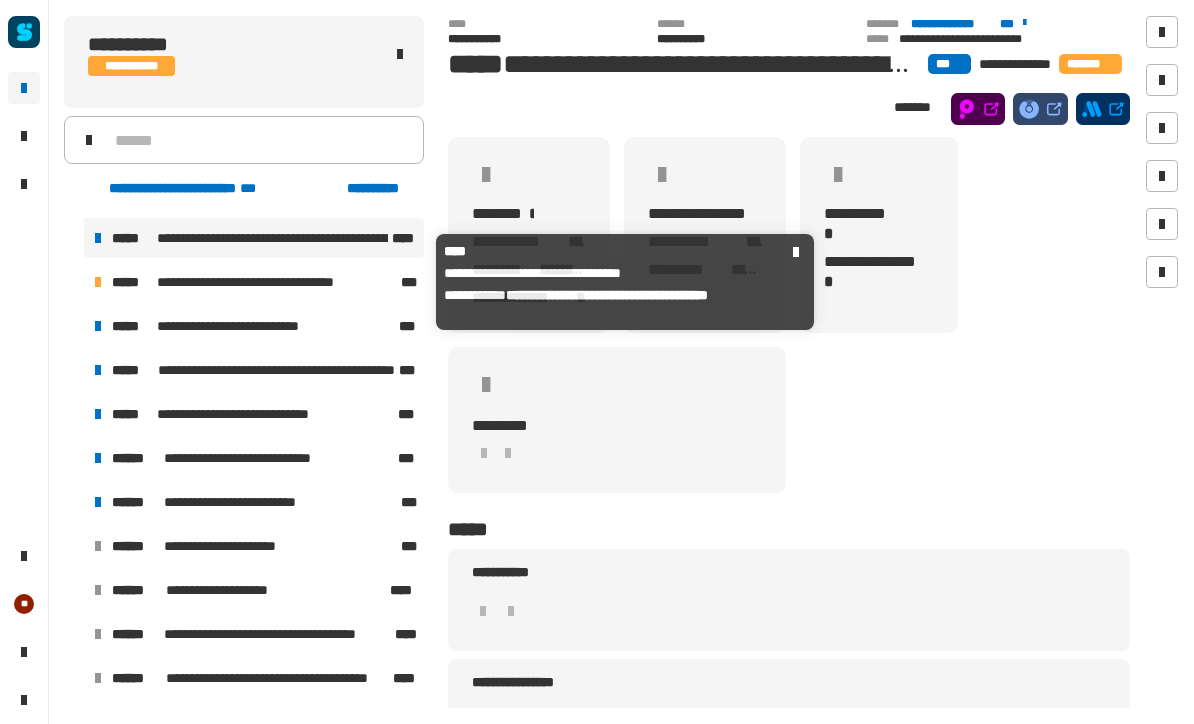 click on "**********" at bounding box center (264, 282) 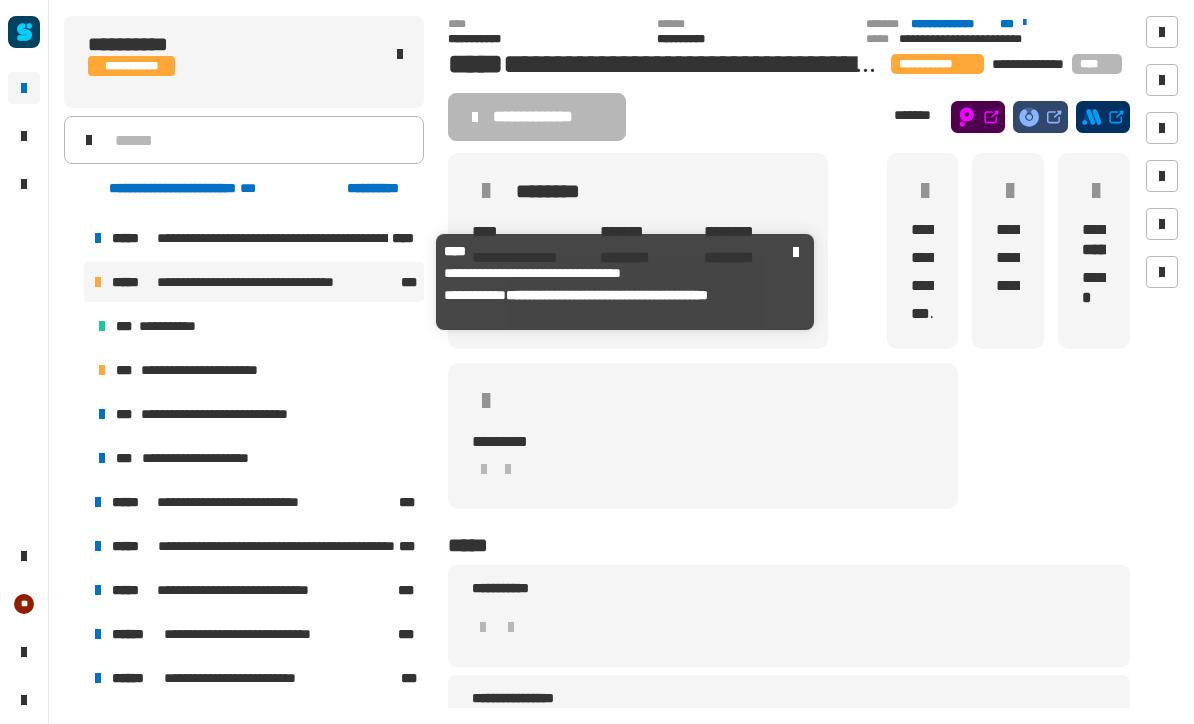 click 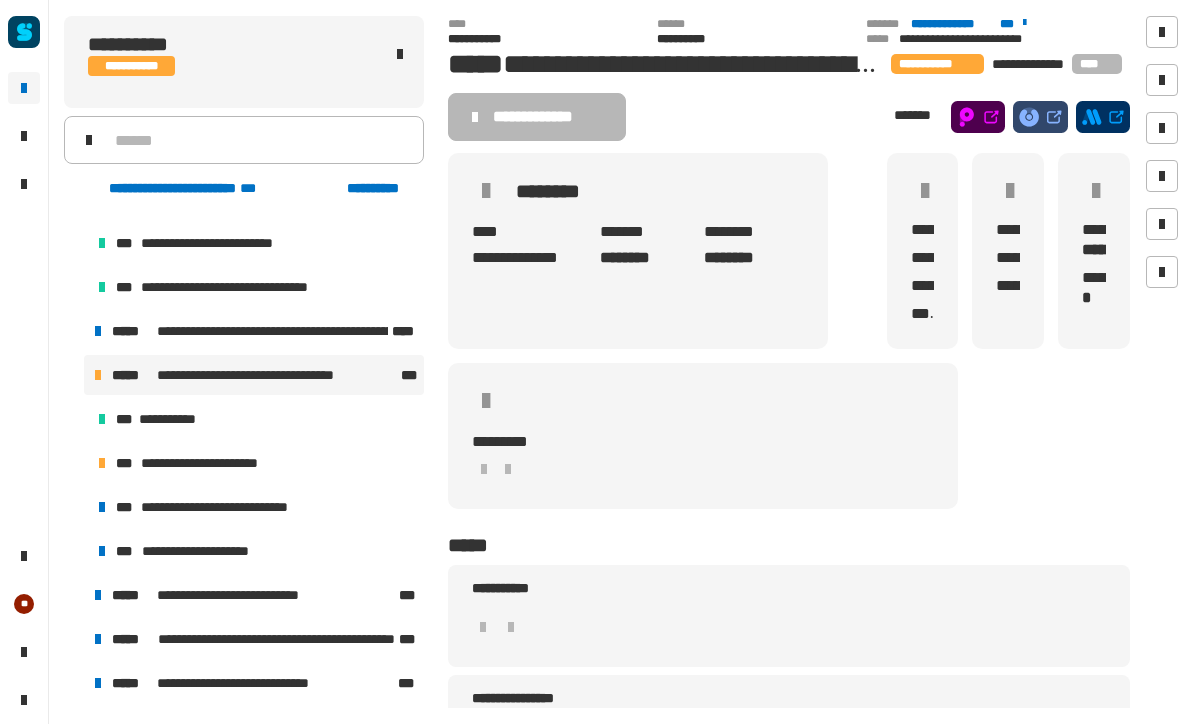 scroll, scrollTop: 393, scrollLeft: 0, axis: vertical 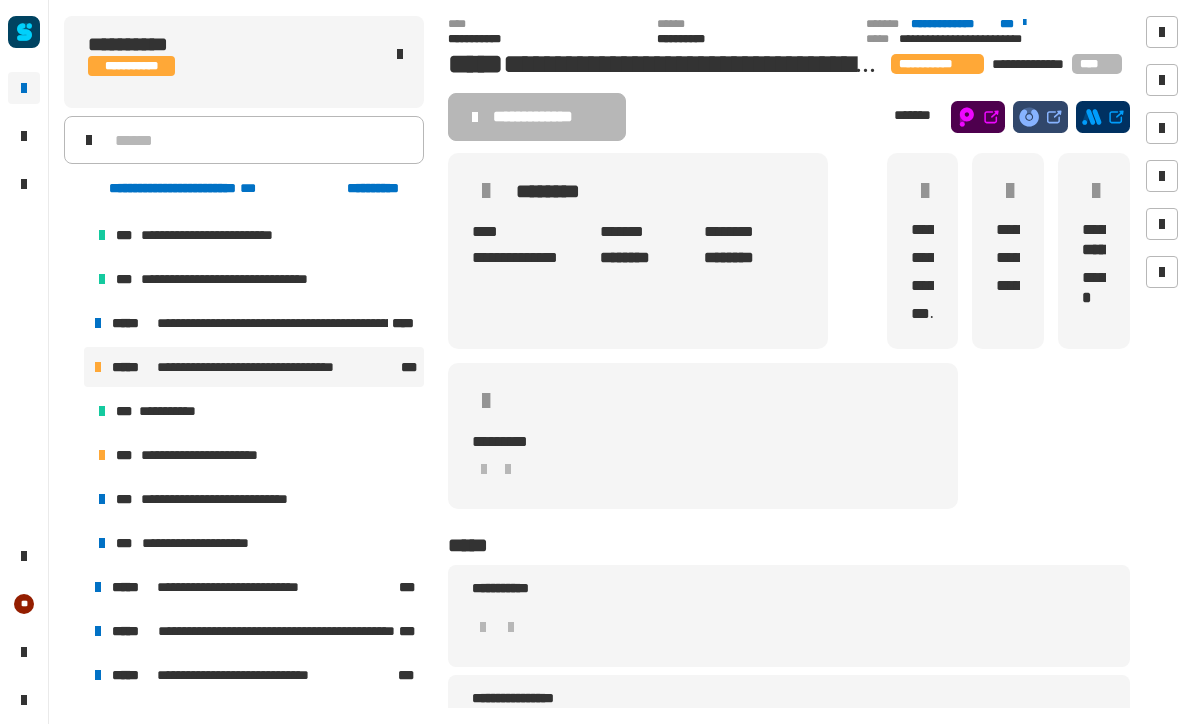 click on "**********" at bounding box center (256, 455) 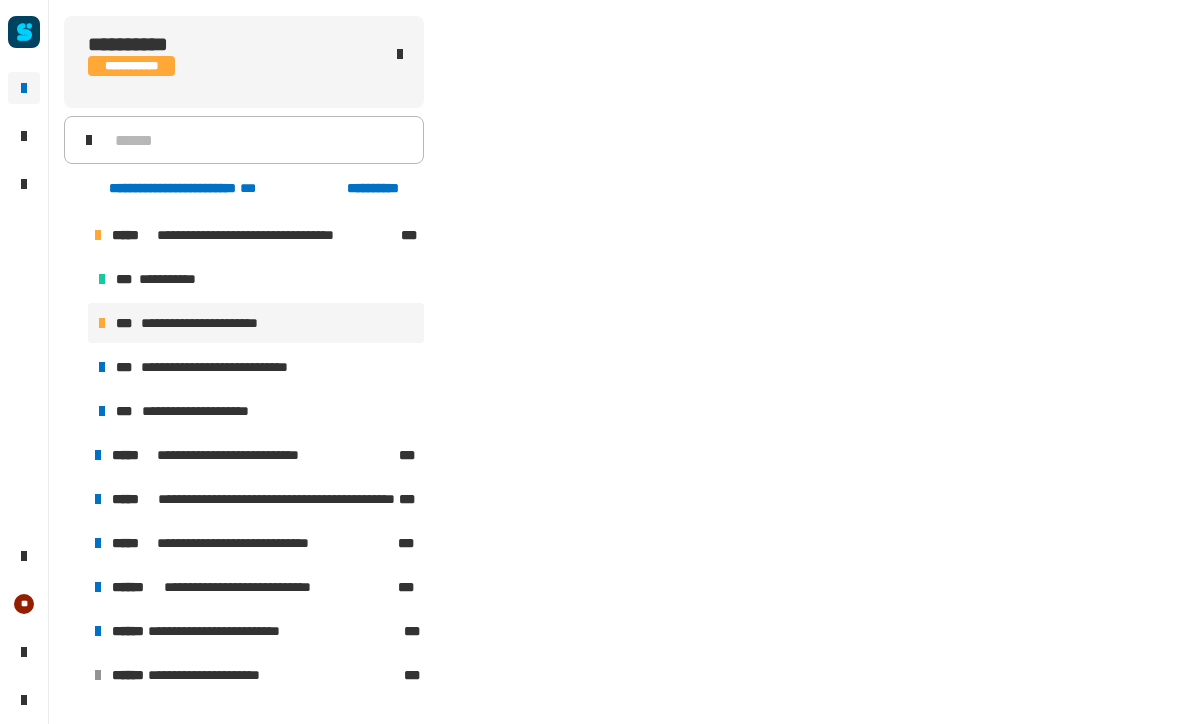 scroll, scrollTop: 390, scrollLeft: 0, axis: vertical 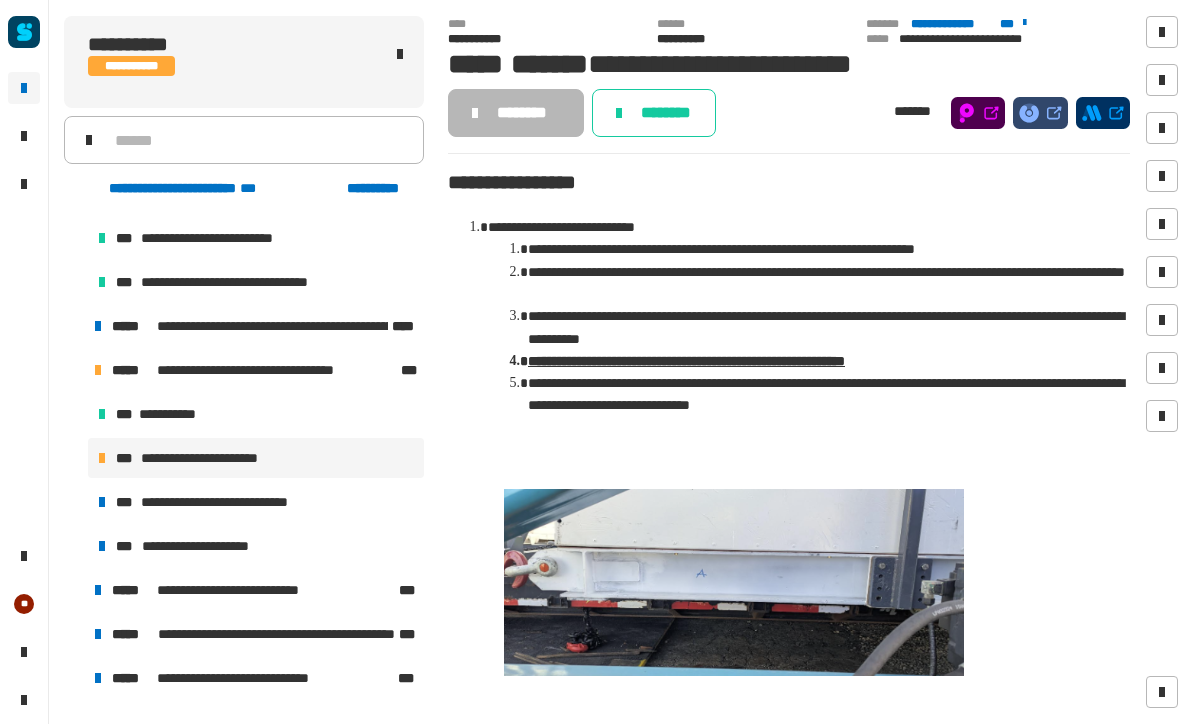 click on "**********" at bounding box center [256, 502] 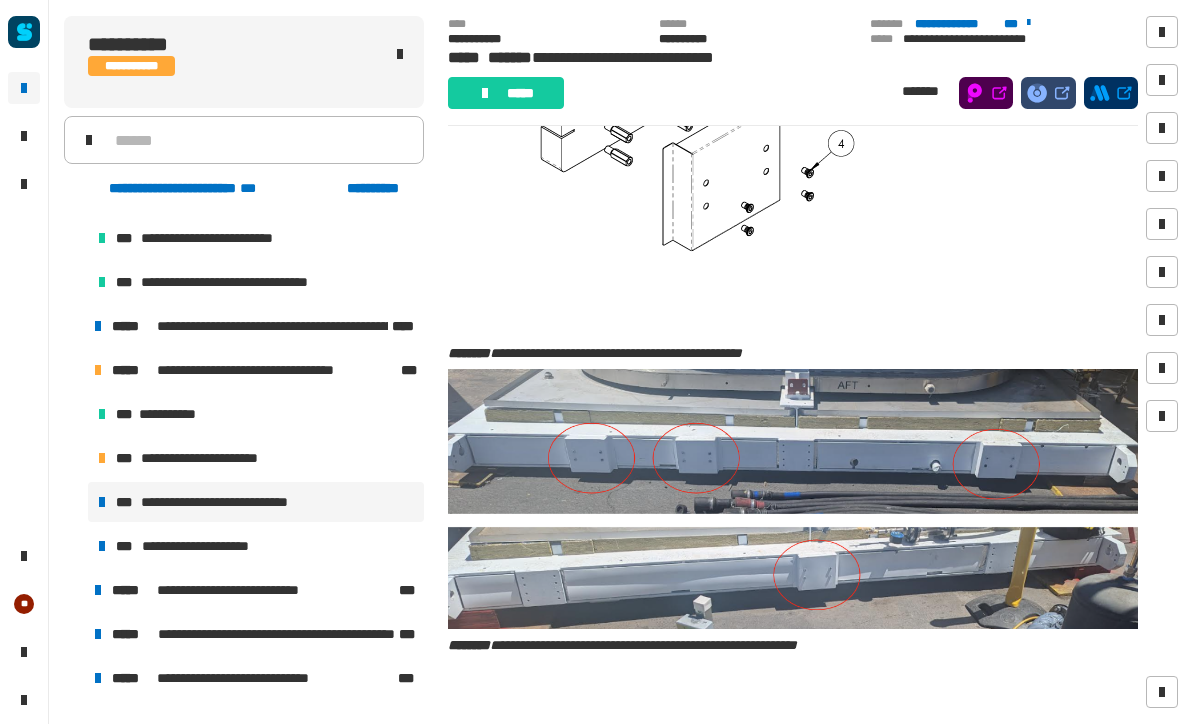scroll, scrollTop: 592, scrollLeft: 0, axis: vertical 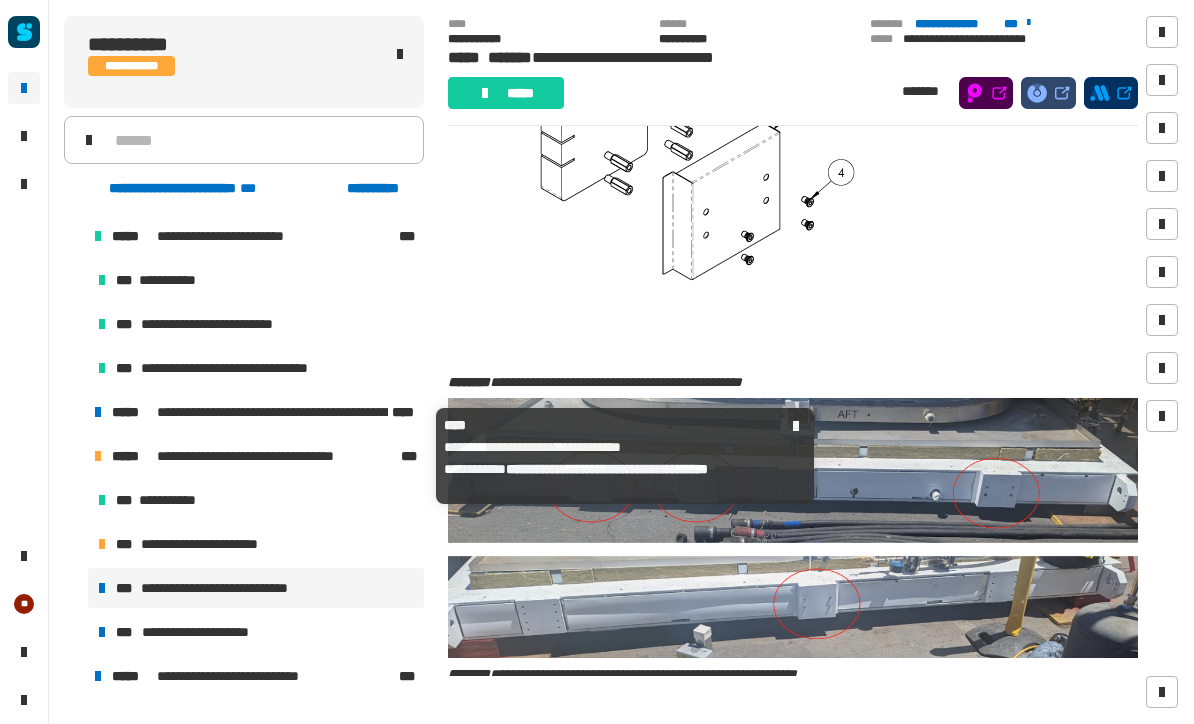 click on "**********" at bounding box center [264, 456] 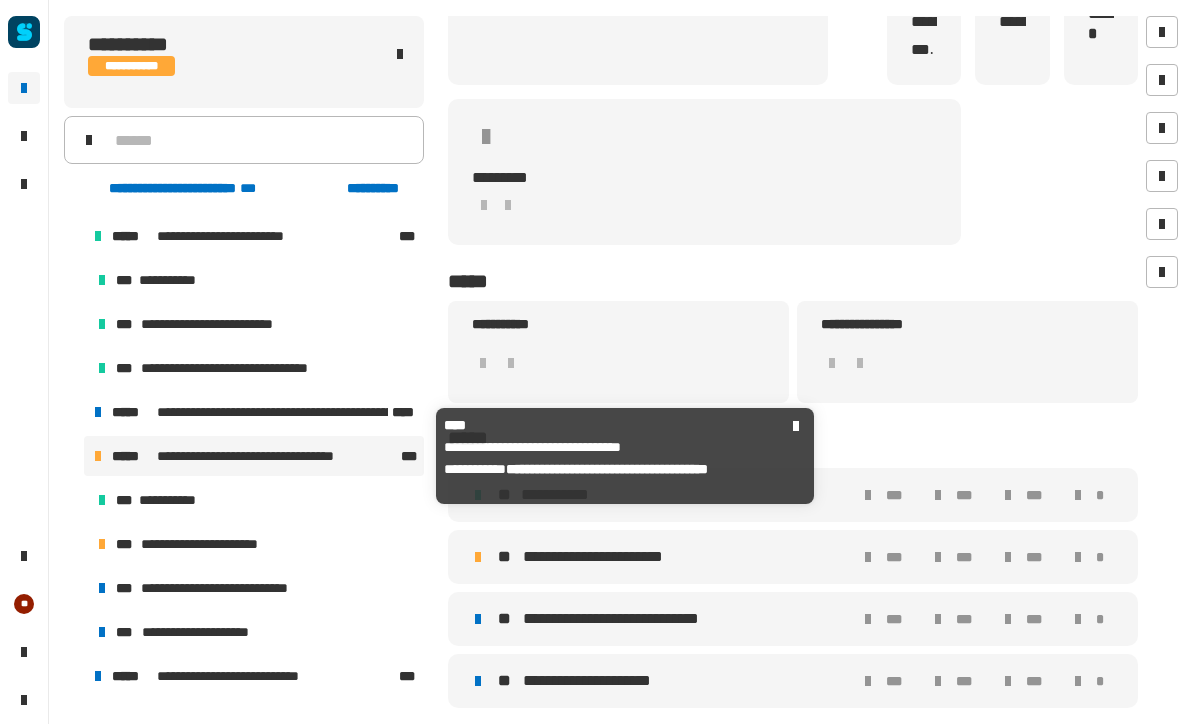scroll, scrollTop: 265, scrollLeft: 0, axis: vertical 